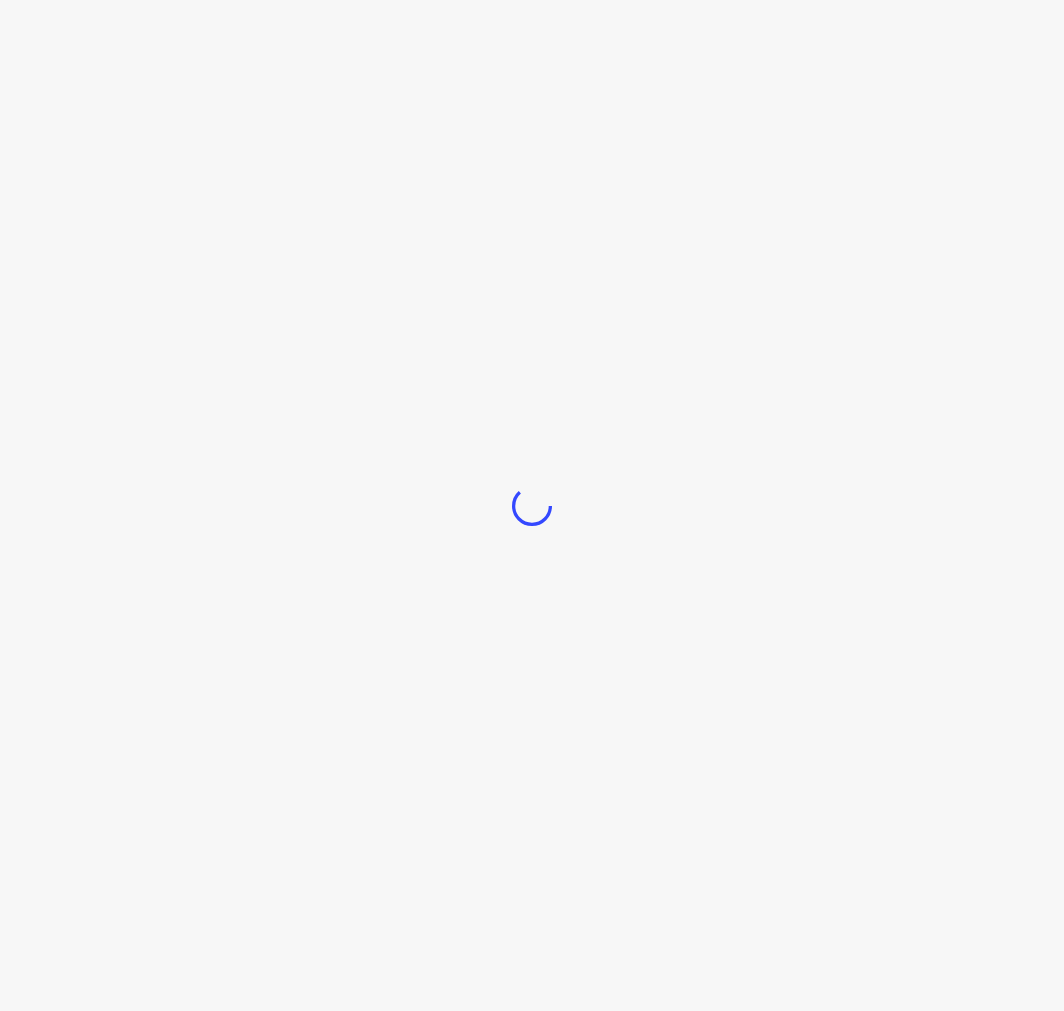 scroll, scrollTop: 0, scrollLeft: 0, axis: both 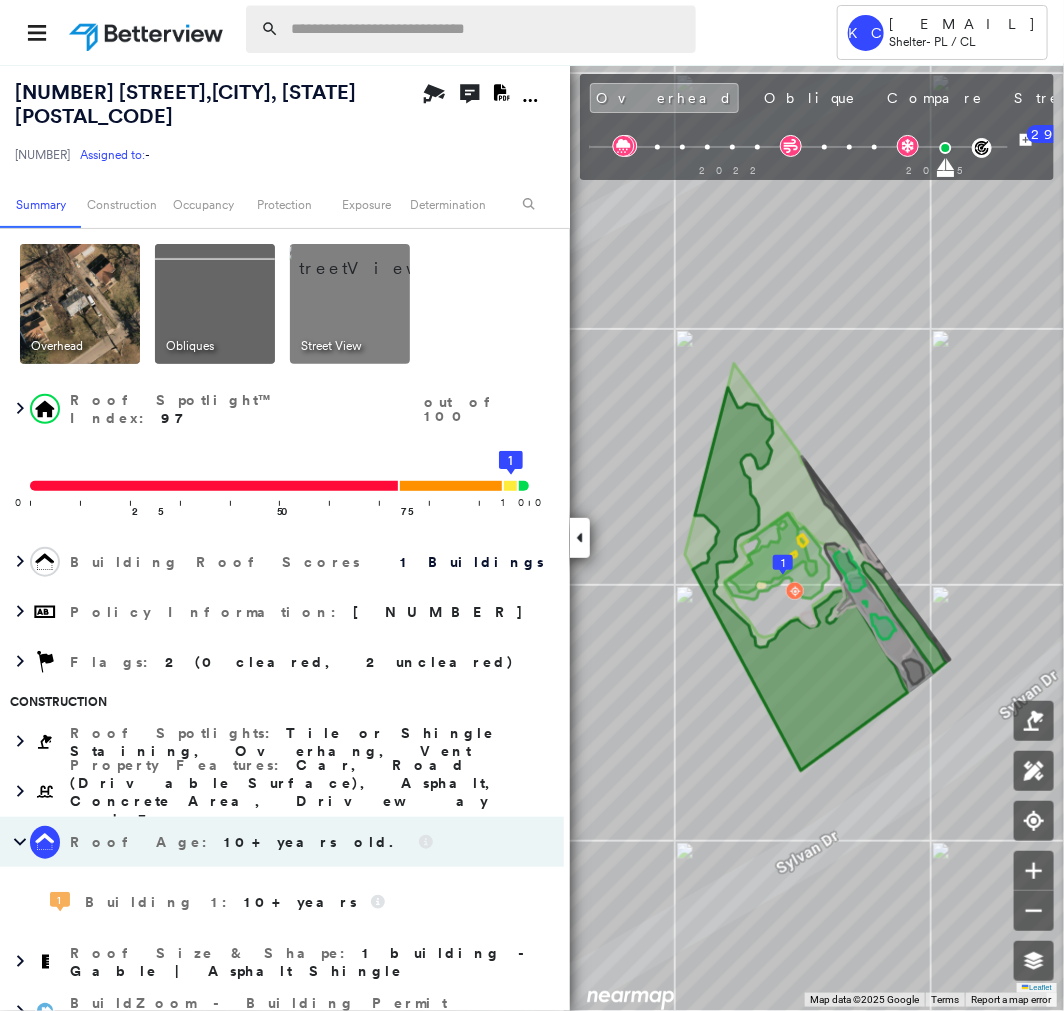 click at bounding box center [487, 29] 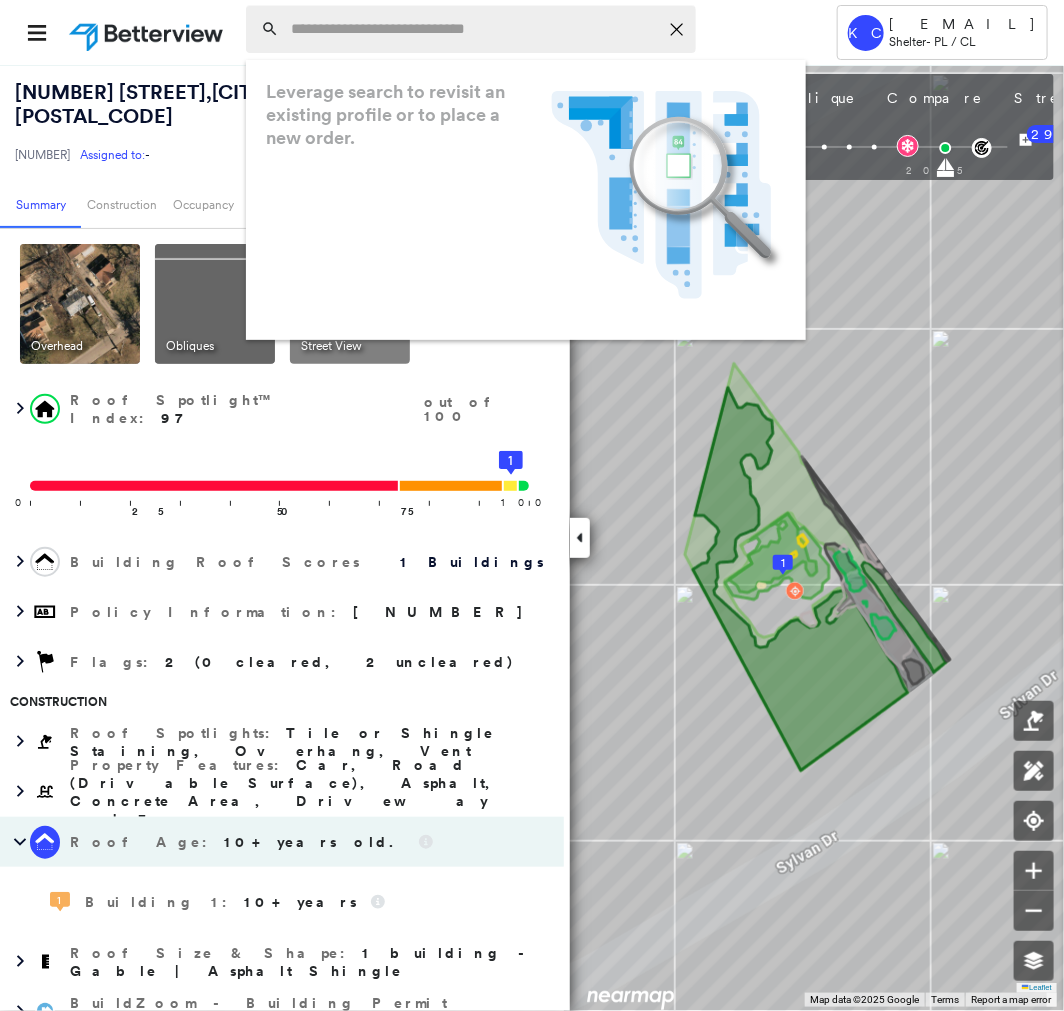 paste on "**********" 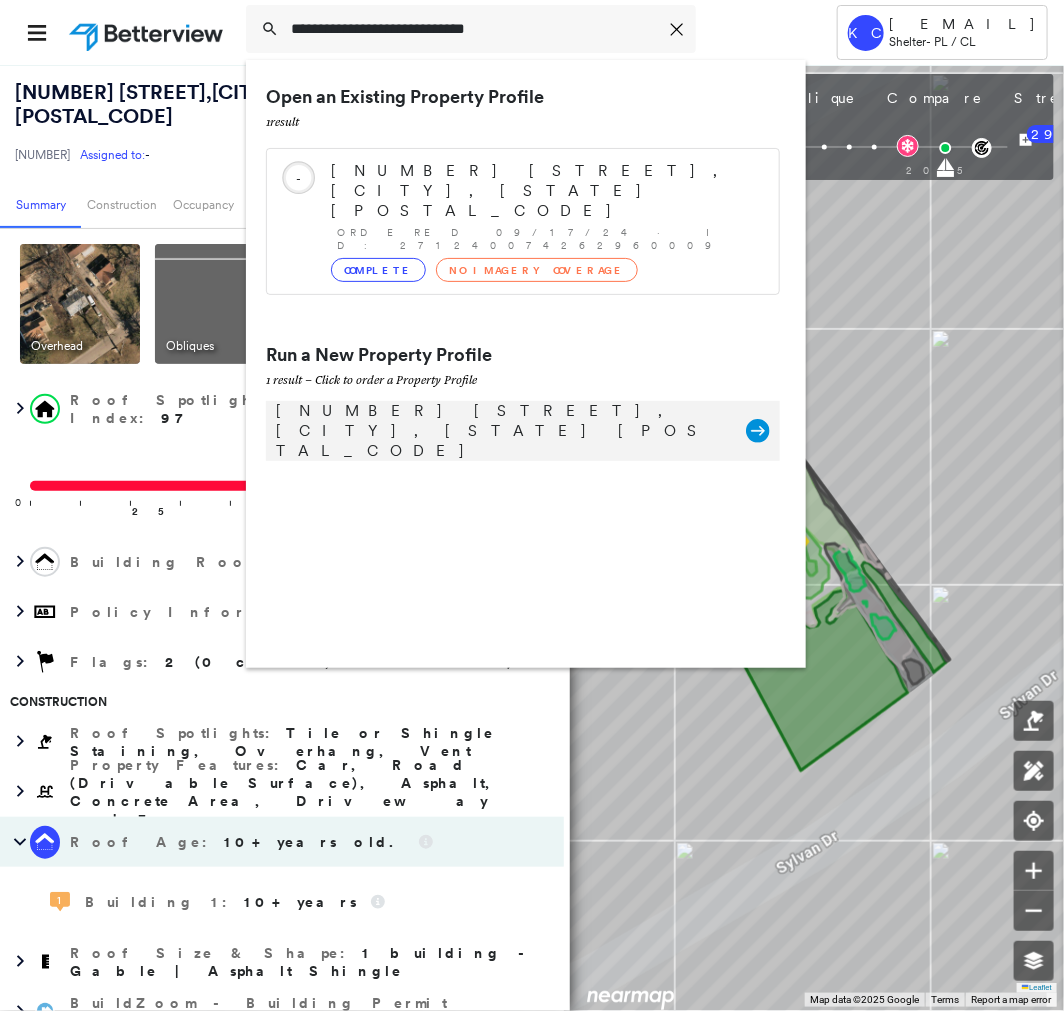type on "**********" 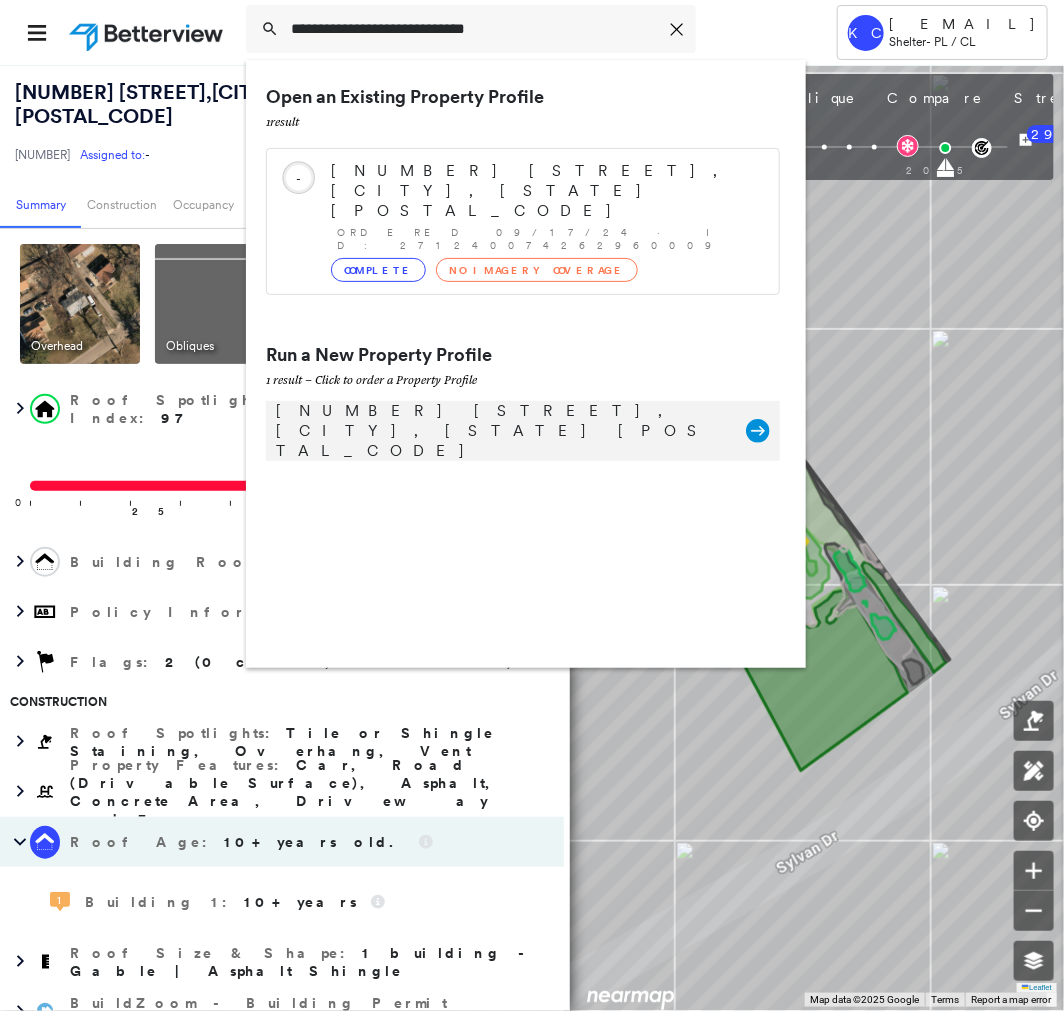 click on "[NUMBER] [STREET], [CITY], [STATE] [POSTAL_CODE]" at bounding box center (501, 431) 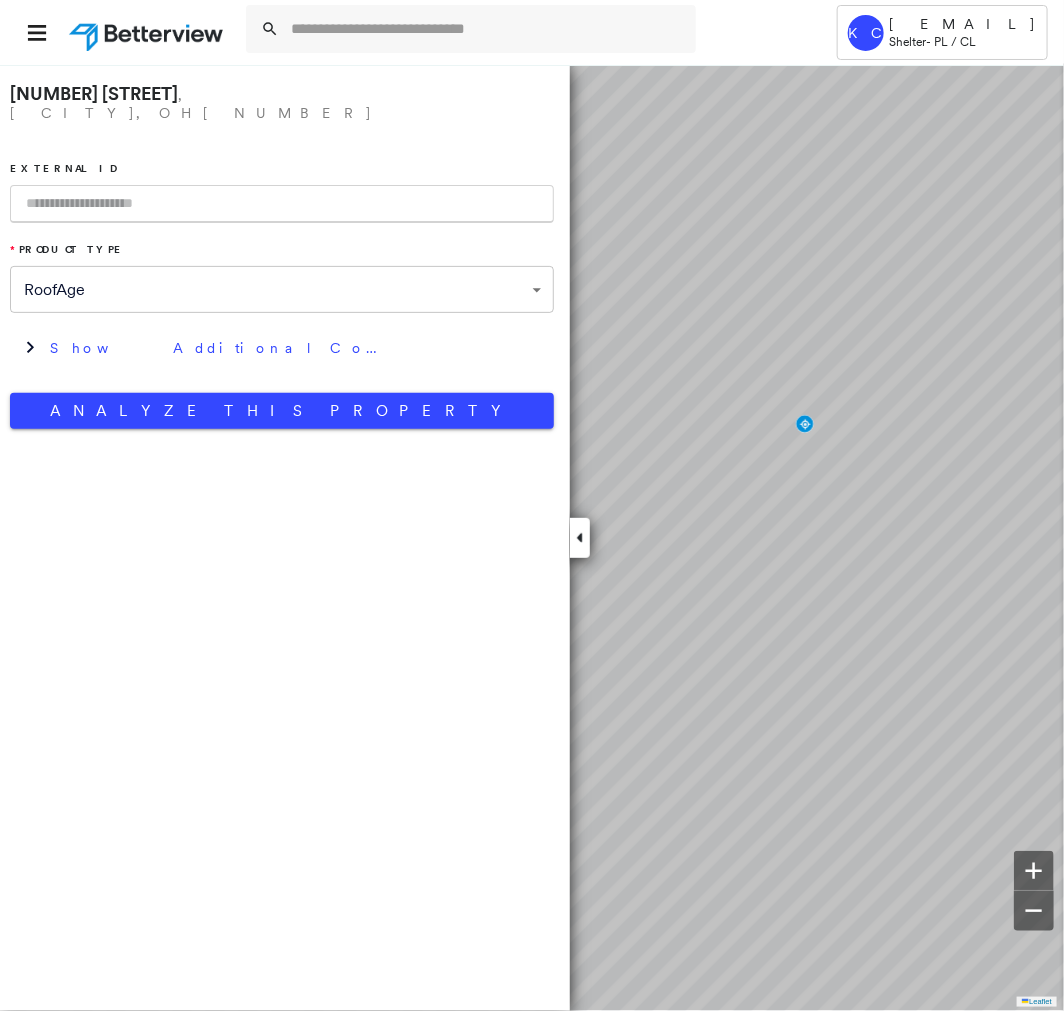 click at bounding box center [282, 204] 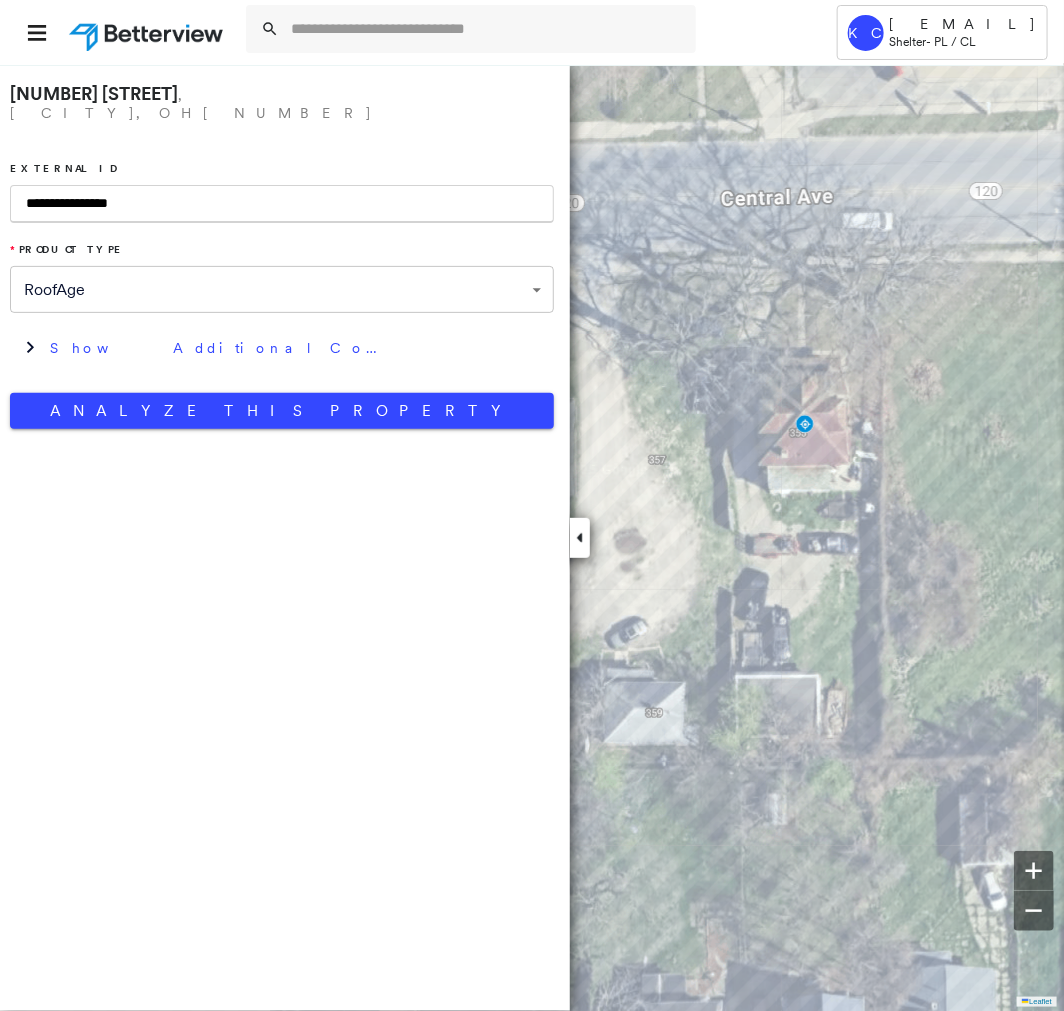 type on "**********" 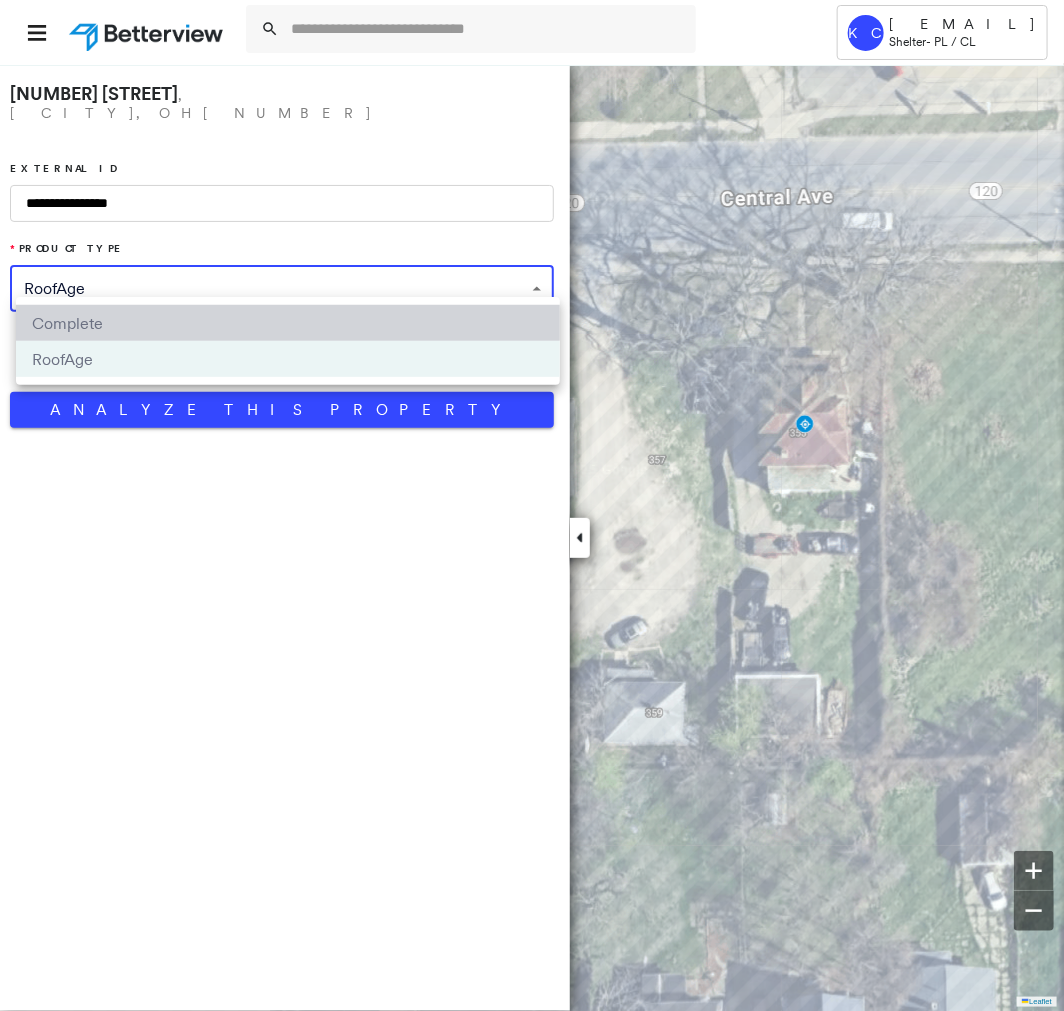 click on "Complete" at bounding box center (288, 323) 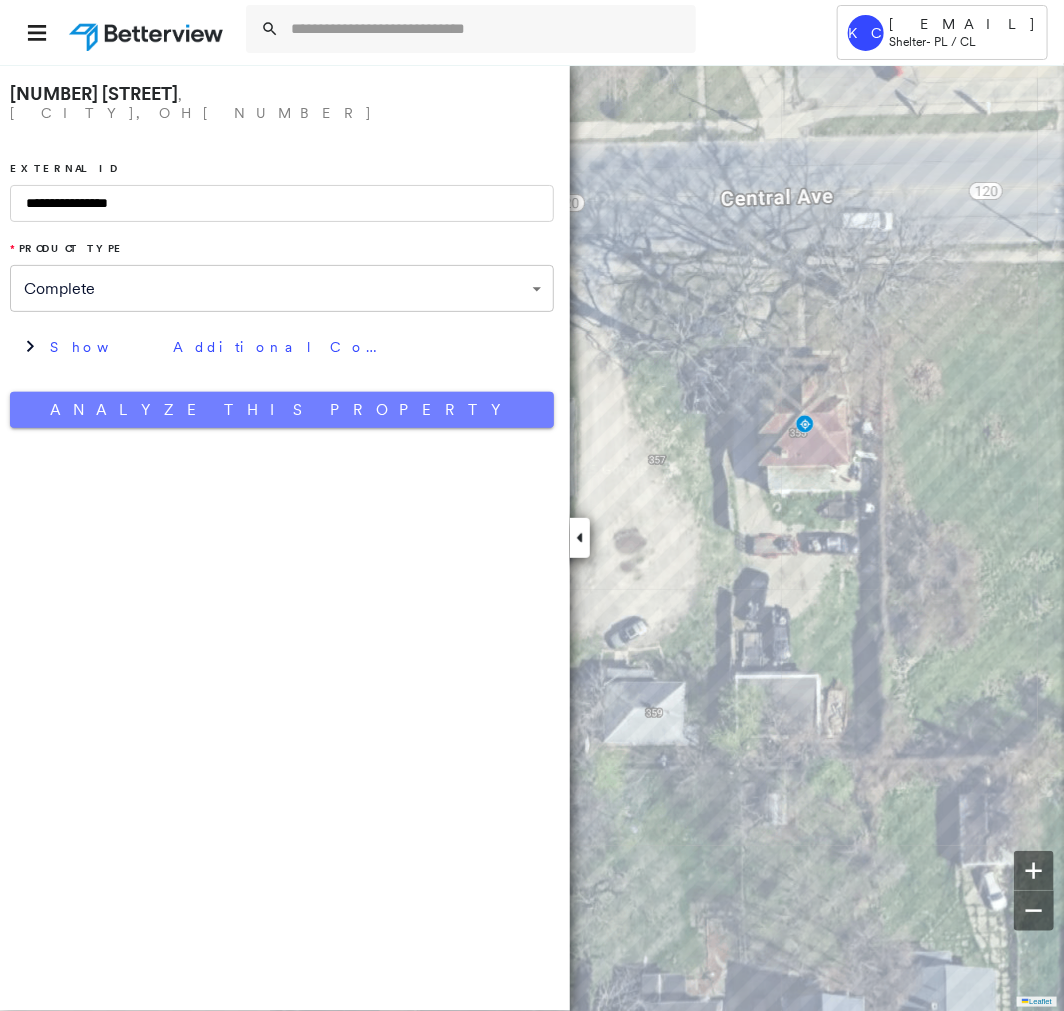 click on "Analyze This Property" at bounding box center [282, 410] 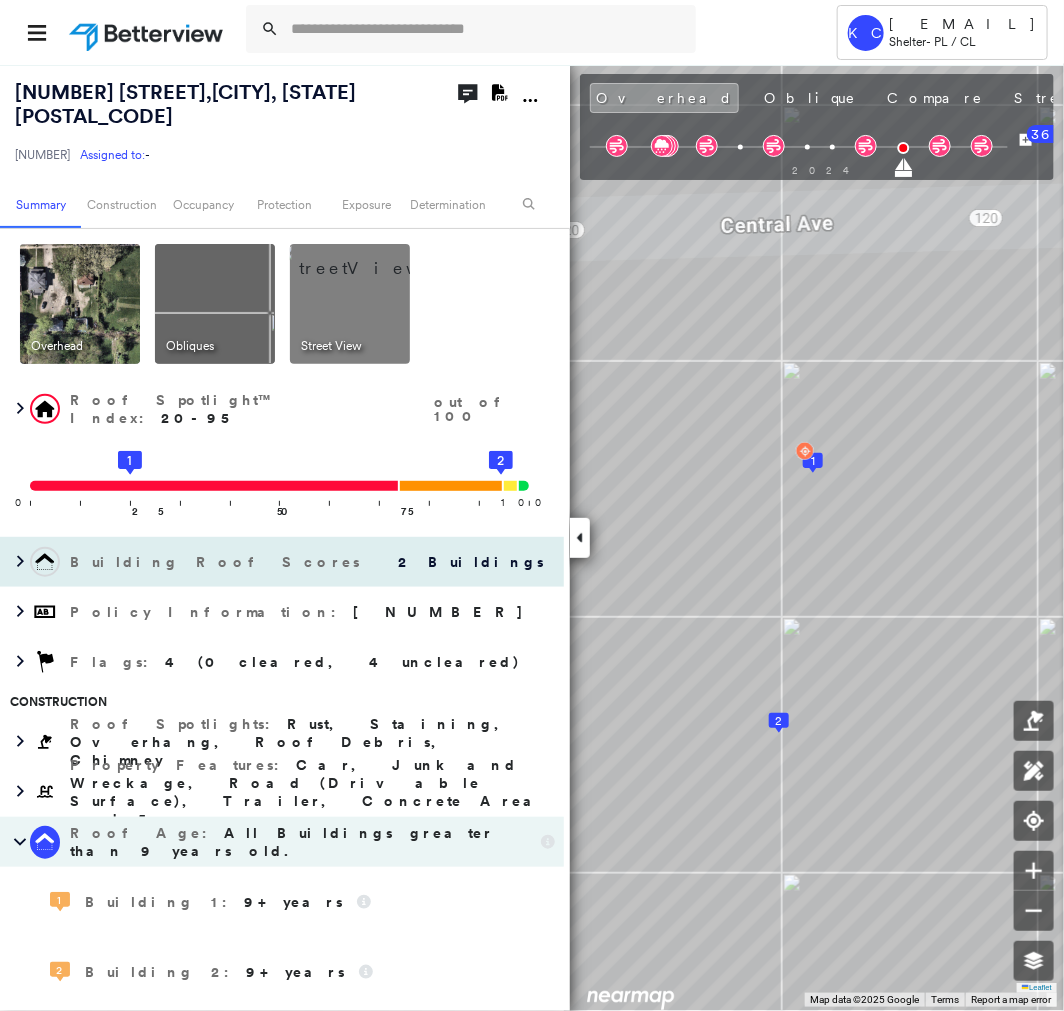 click on "Building Roof Scores 2 Buildings" at bounding box center [282, 562] 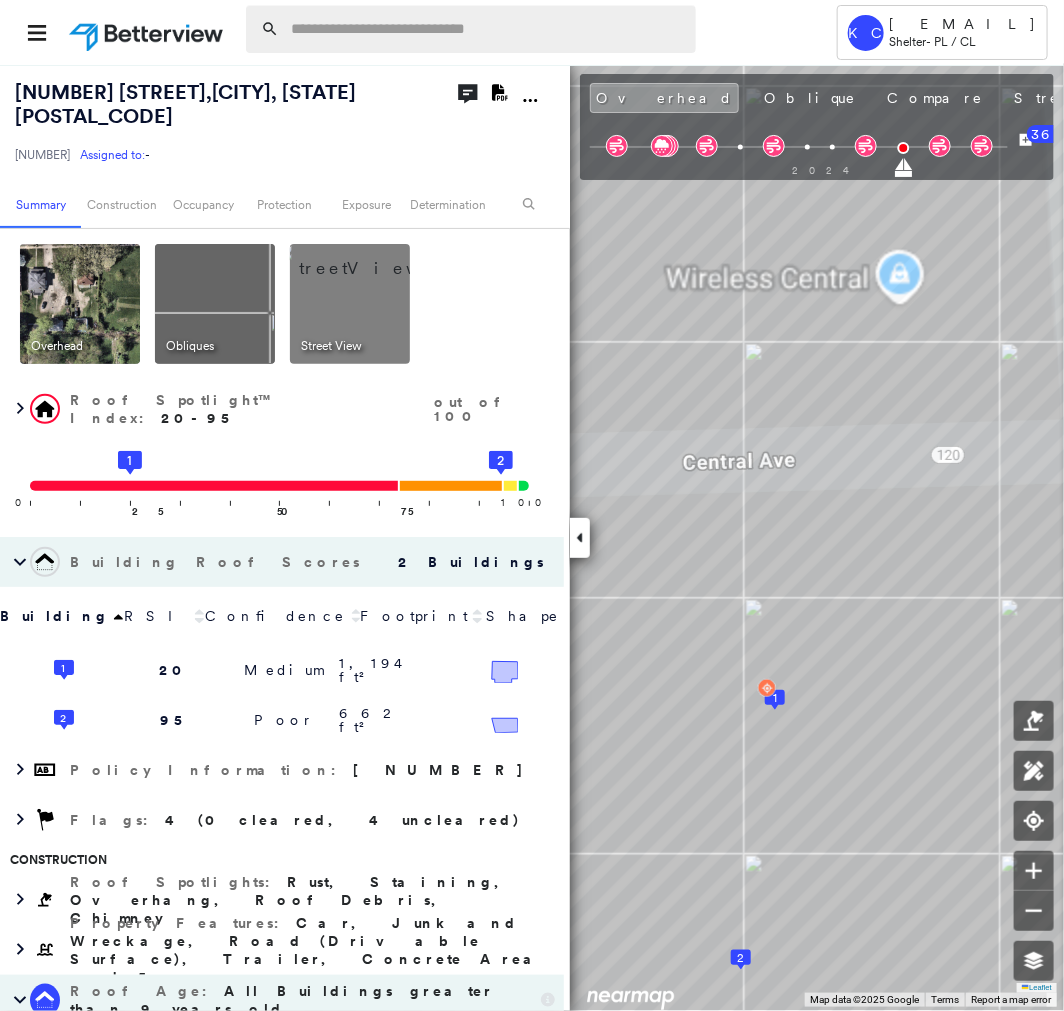click at bounding box center [487, 29] 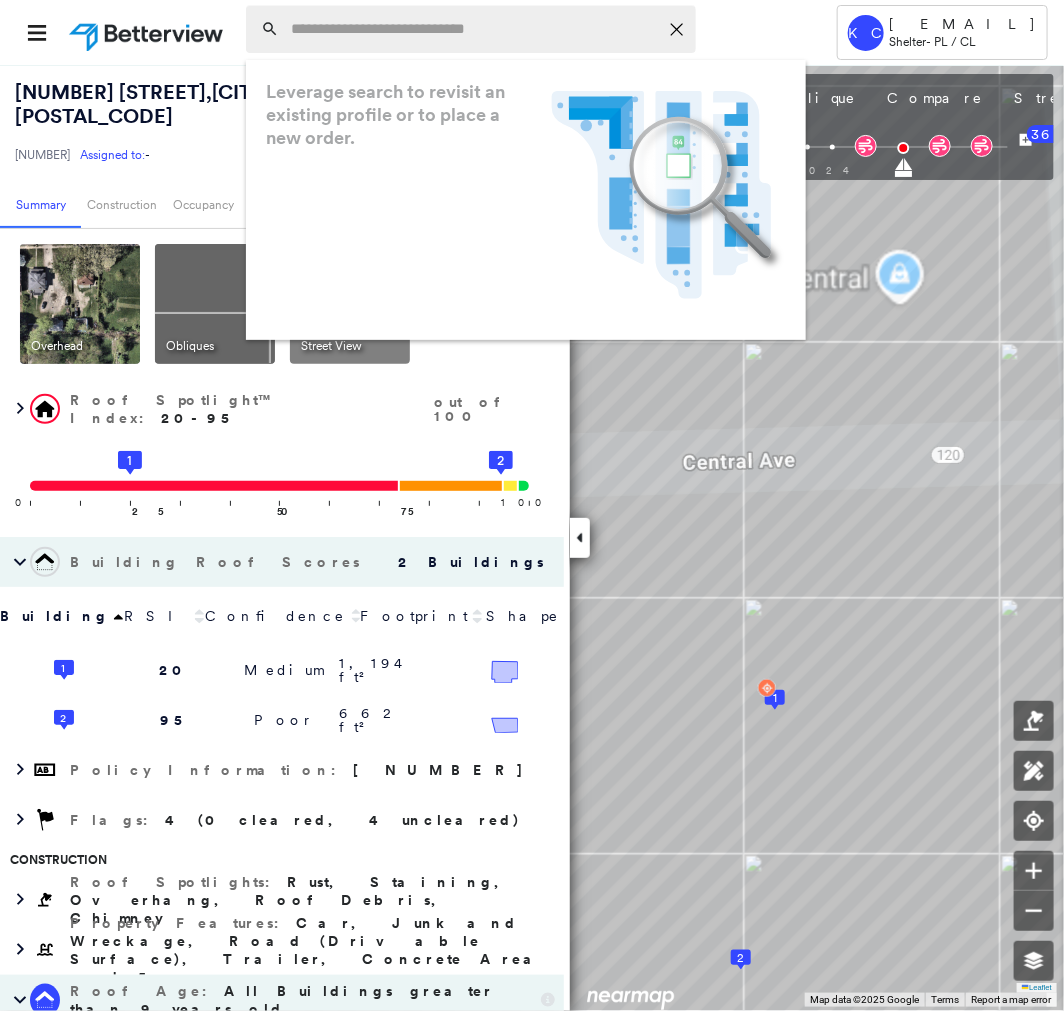 paste on "**********" 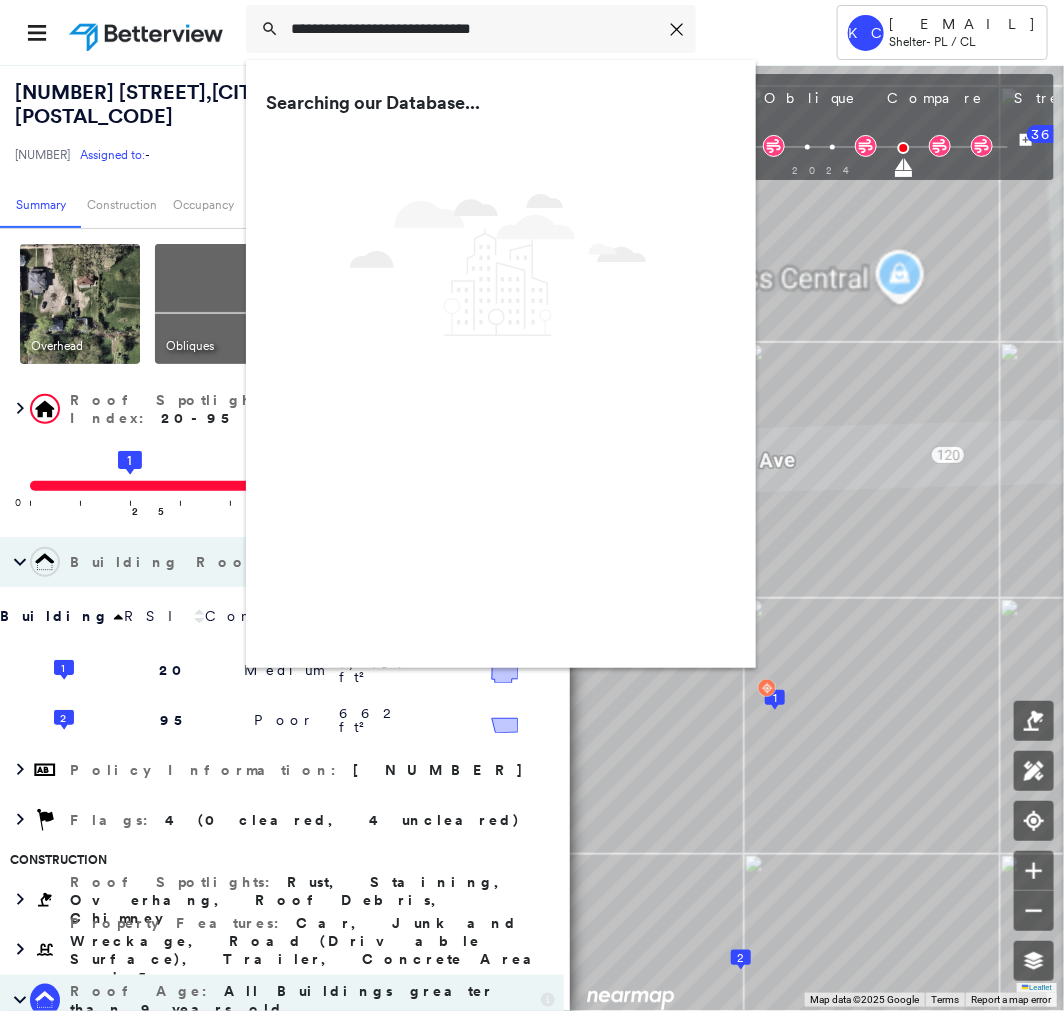 type on "**********" 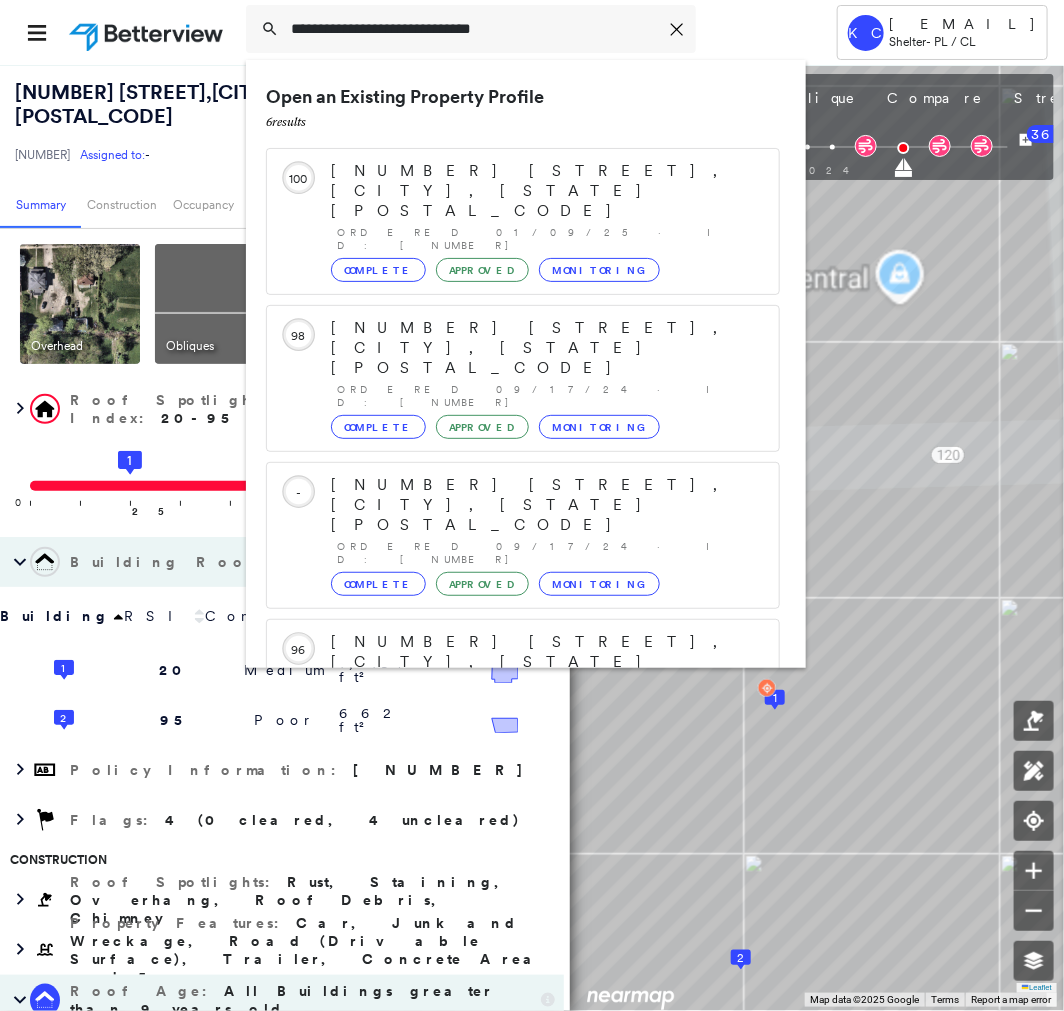 scroll, scrollTop: 215, scrollLeft: 0, axis: vertical 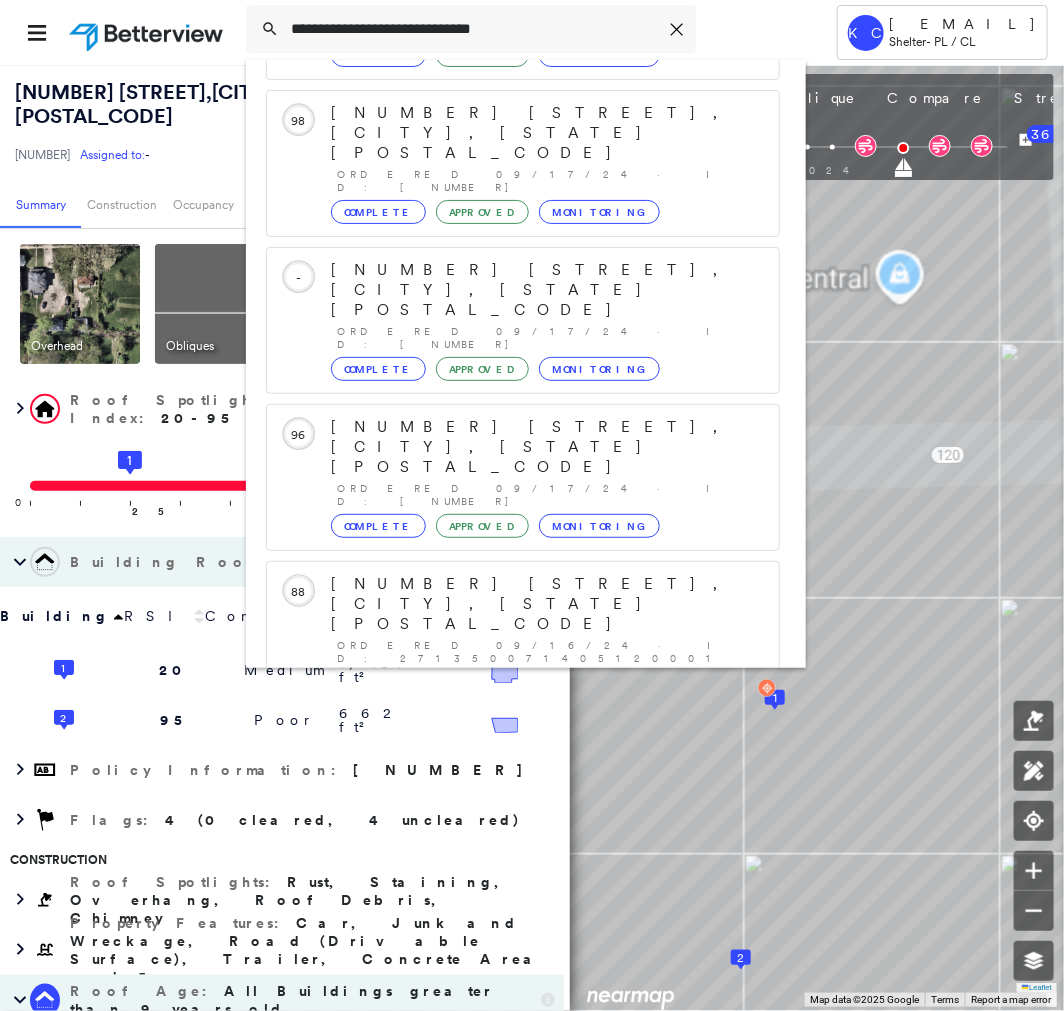 click on "[NUMBER] [STREET], [CITY], [STATE] [POSTAL_CODE]" at bounding box center [501, 896] 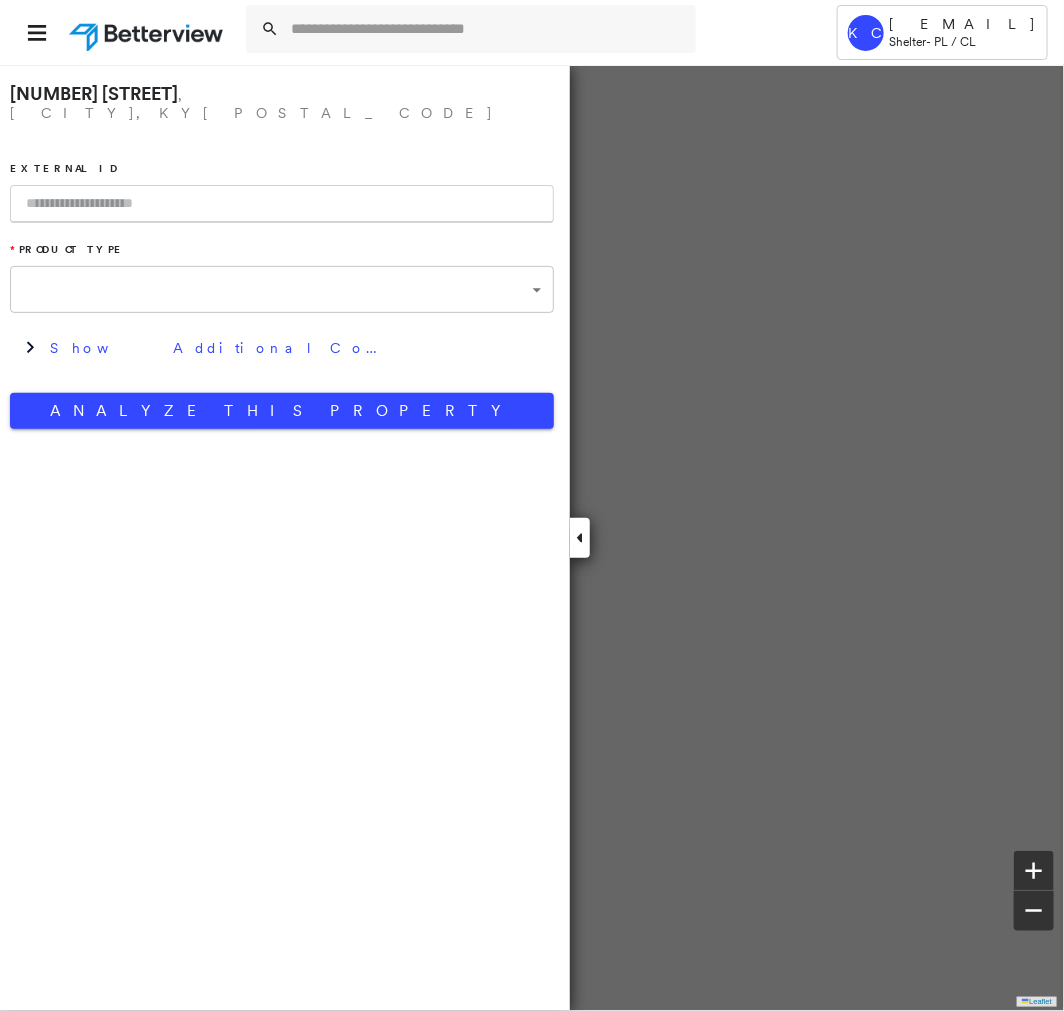type on "**********" 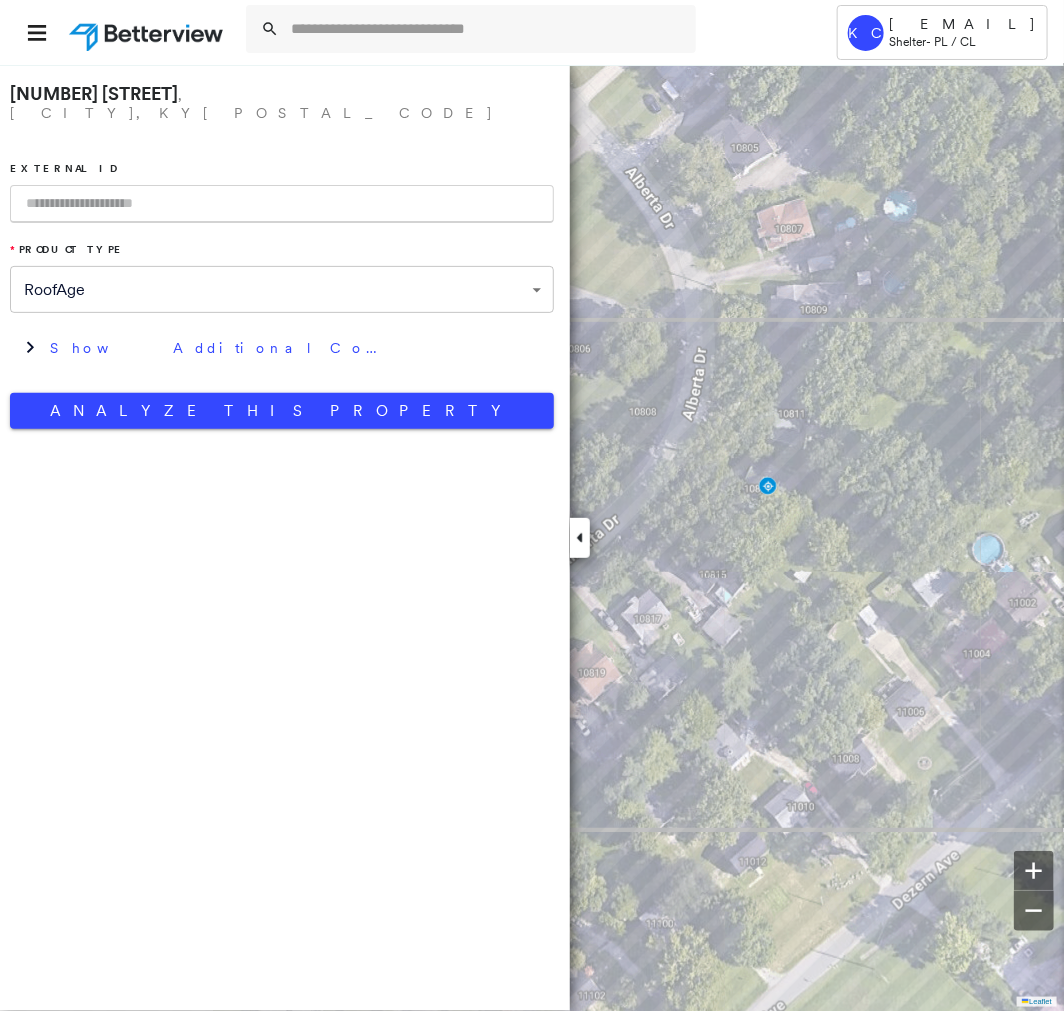 click at bounding box center (282, 204) 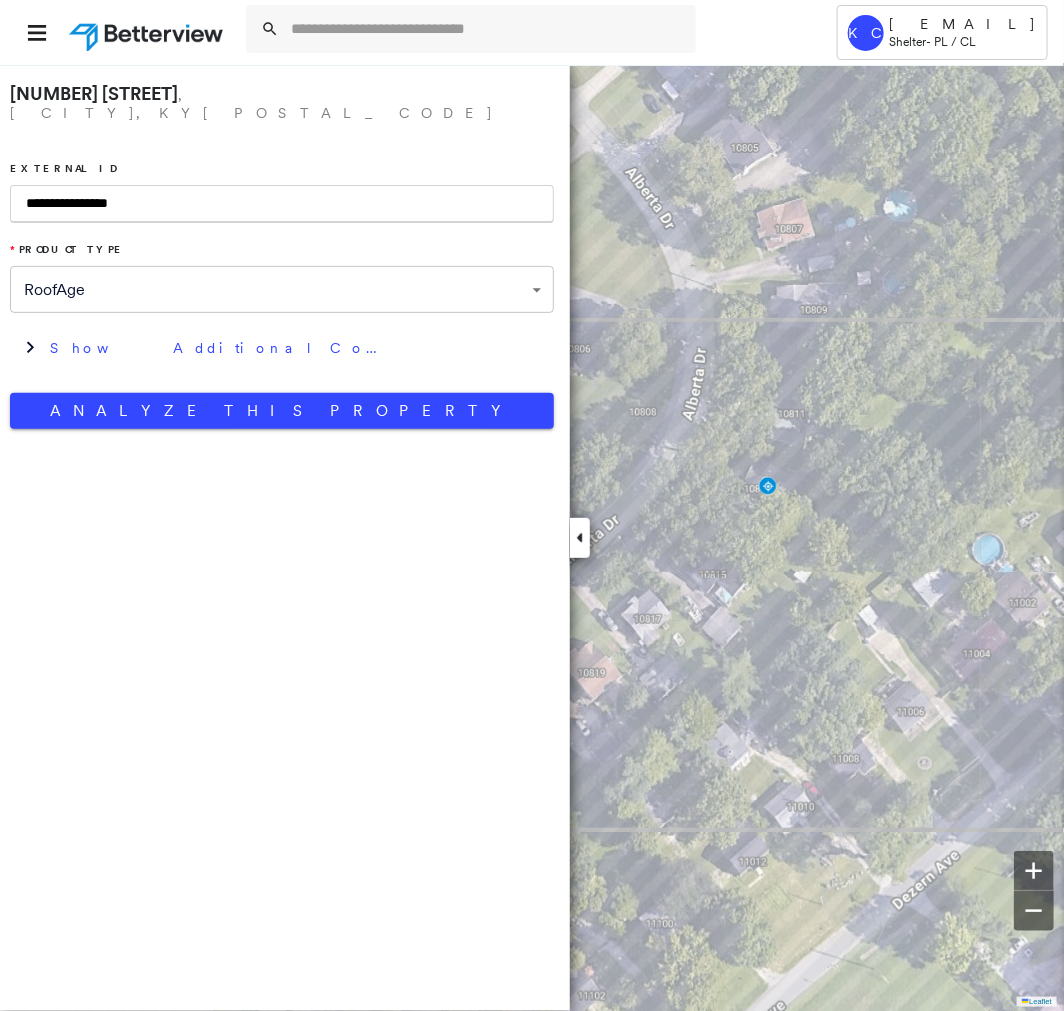 type on "**********" 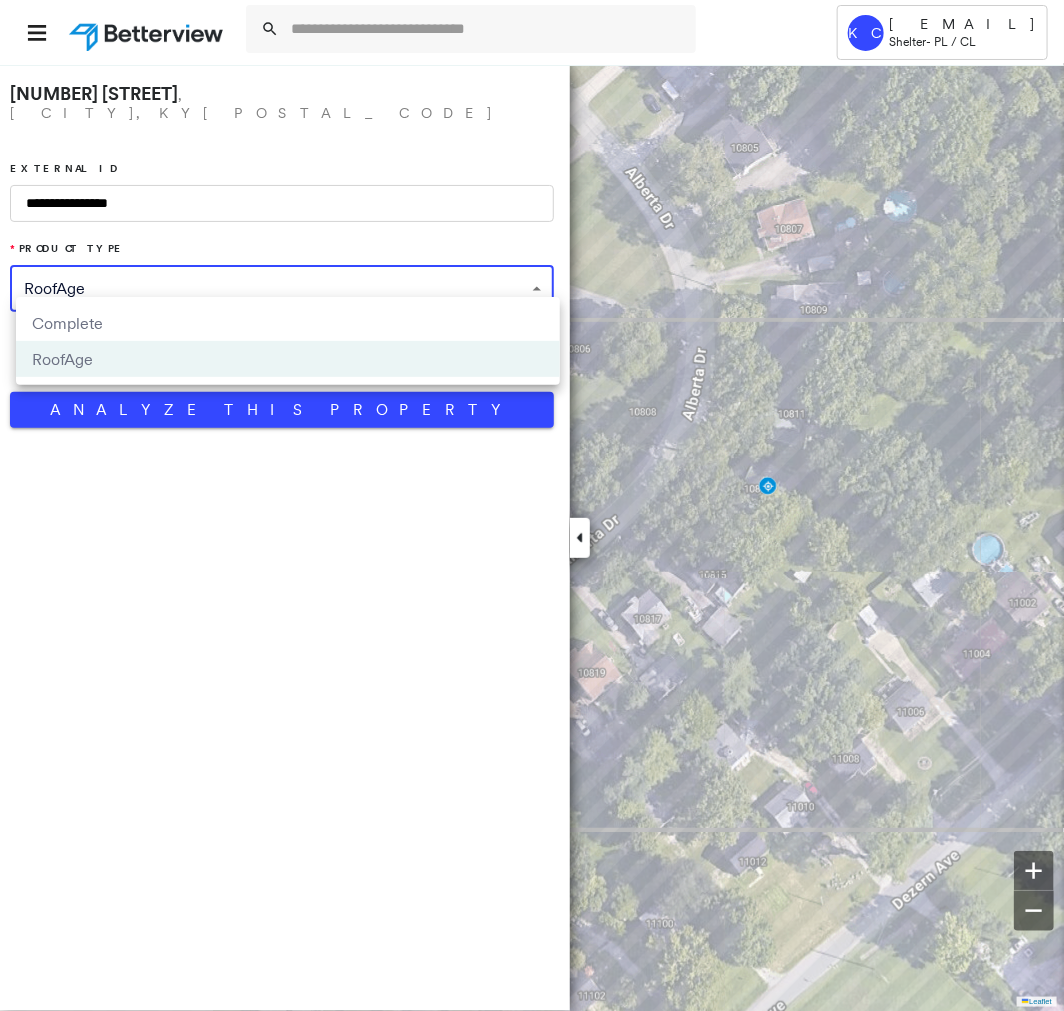 click on "Complete" at bounding box center [288, 323] 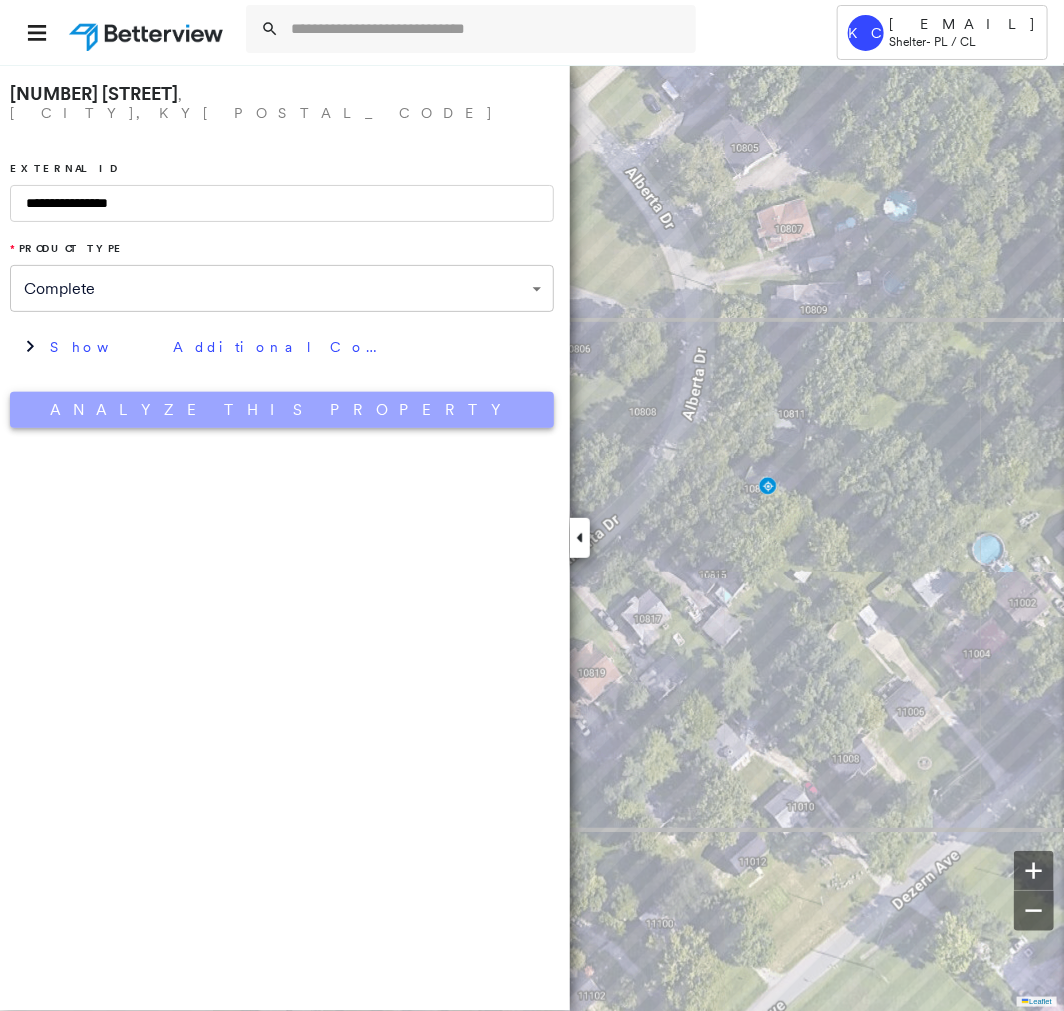 click on "Analyze This Property" at bounding box center (282, 410) 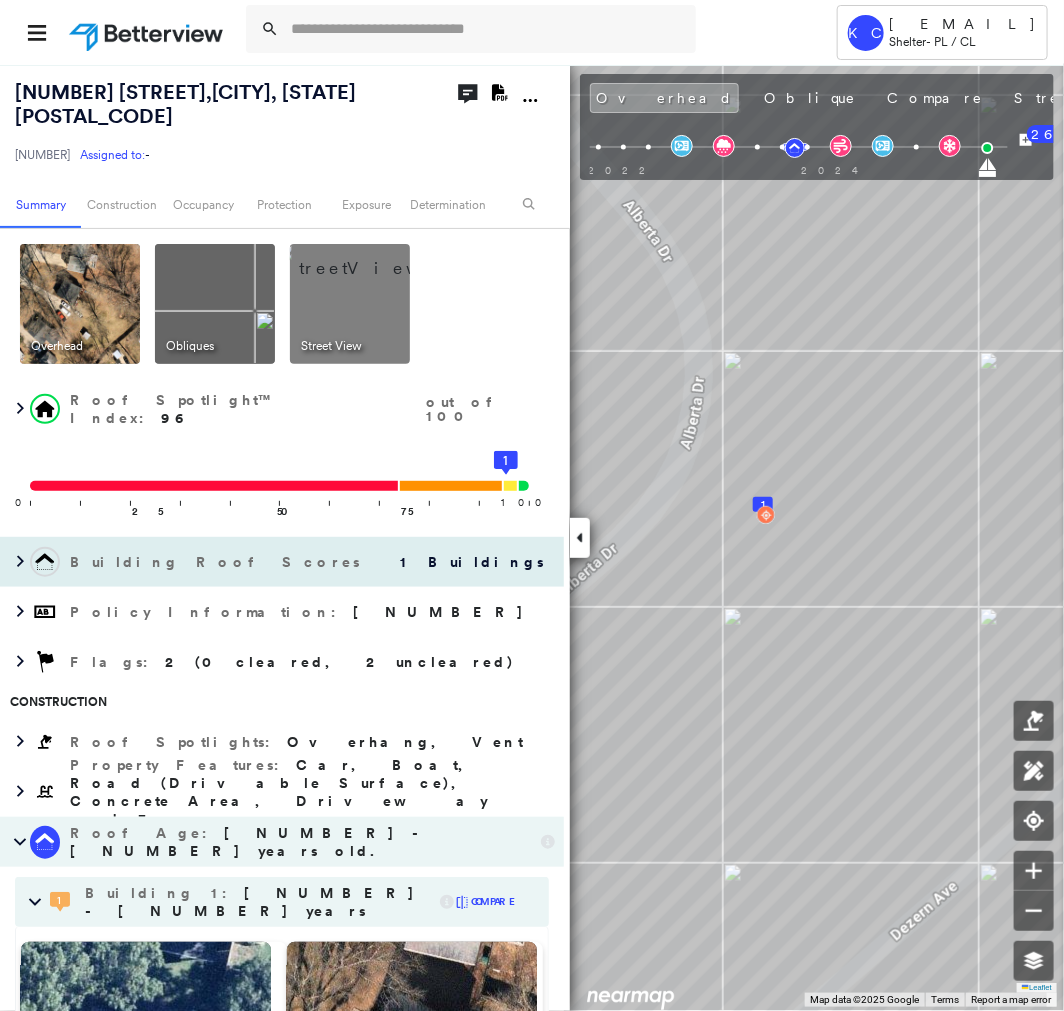 click on "Building Roof Scores 1 Buildings" at bounding box center [282, 562] 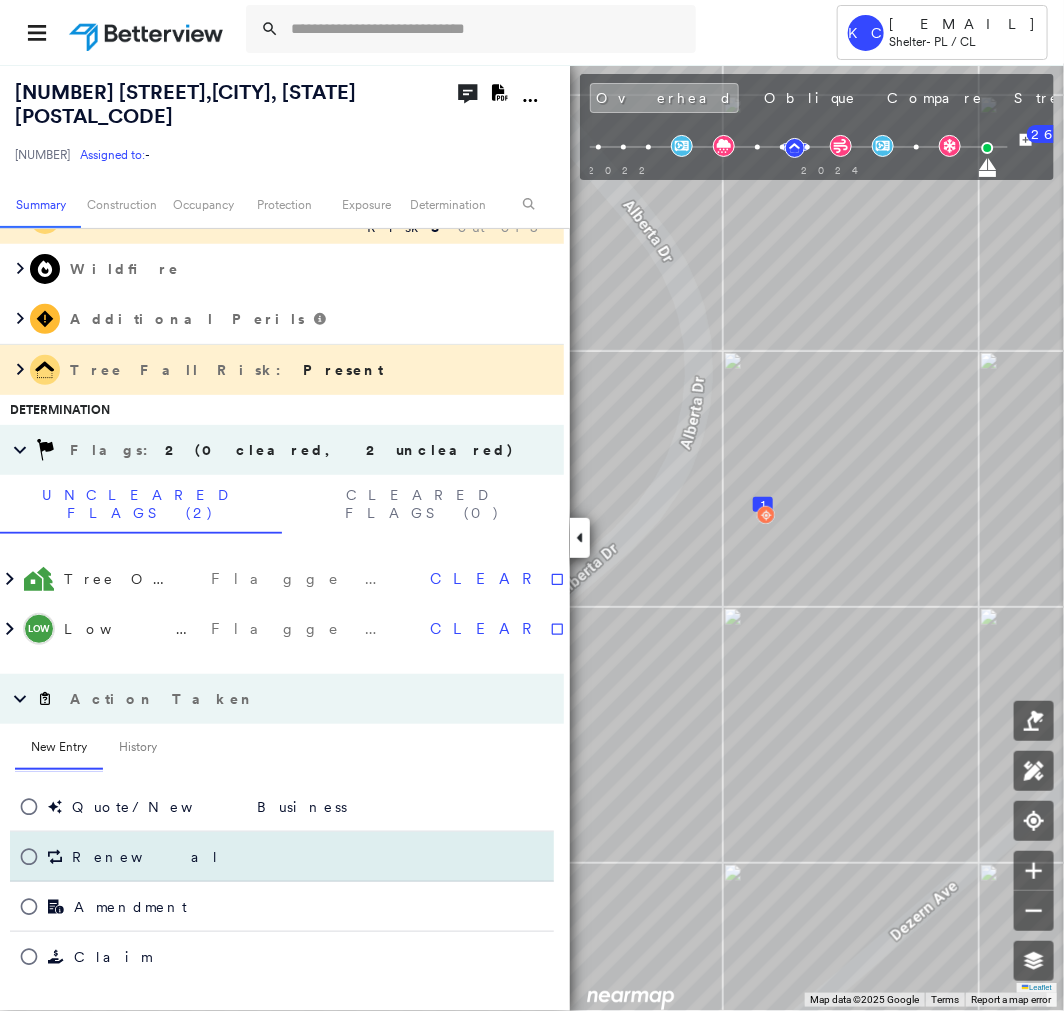 scroll, scrollTop: 1637, scrollLeft: 0, axis: vertical 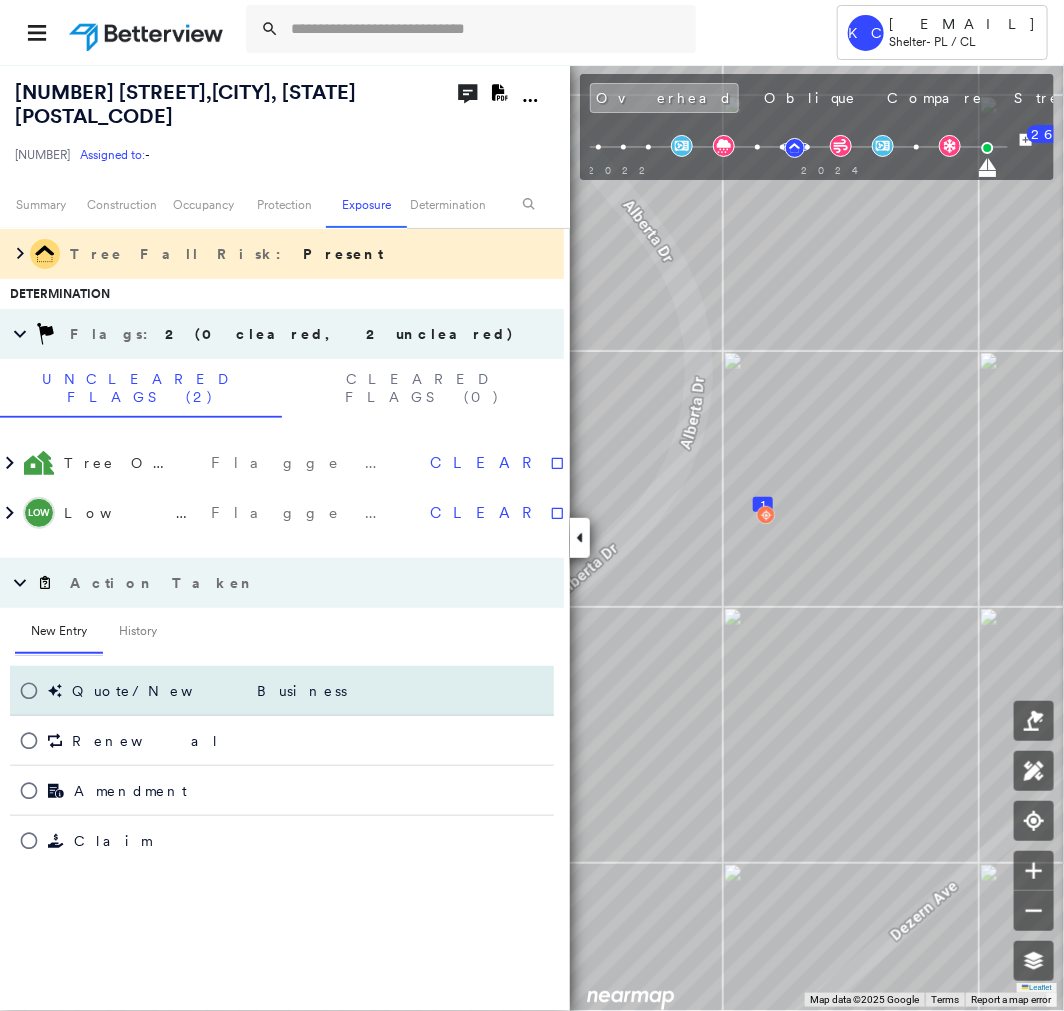 click on "Quote/New Business" at bounding box center [178, 691] 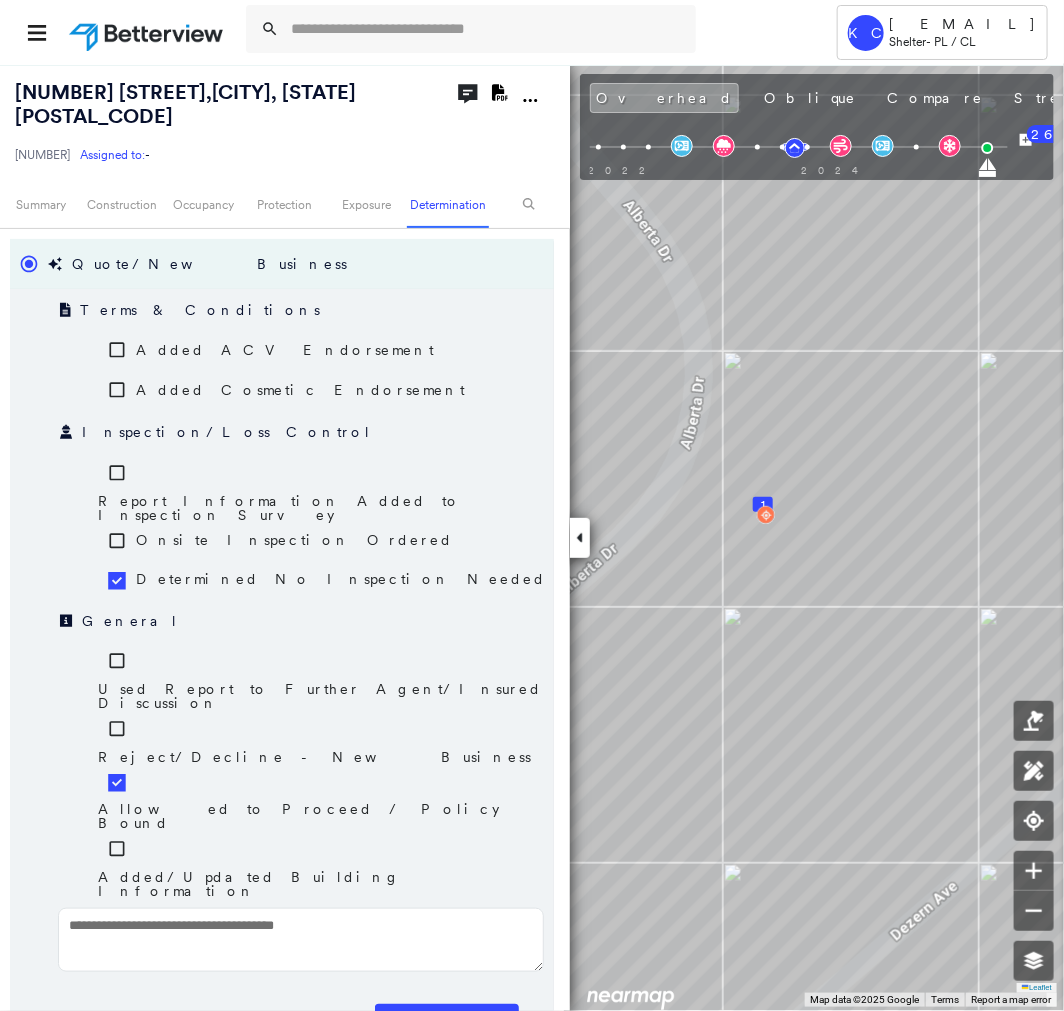 click on "Save" at bounding box center [447, 1021] 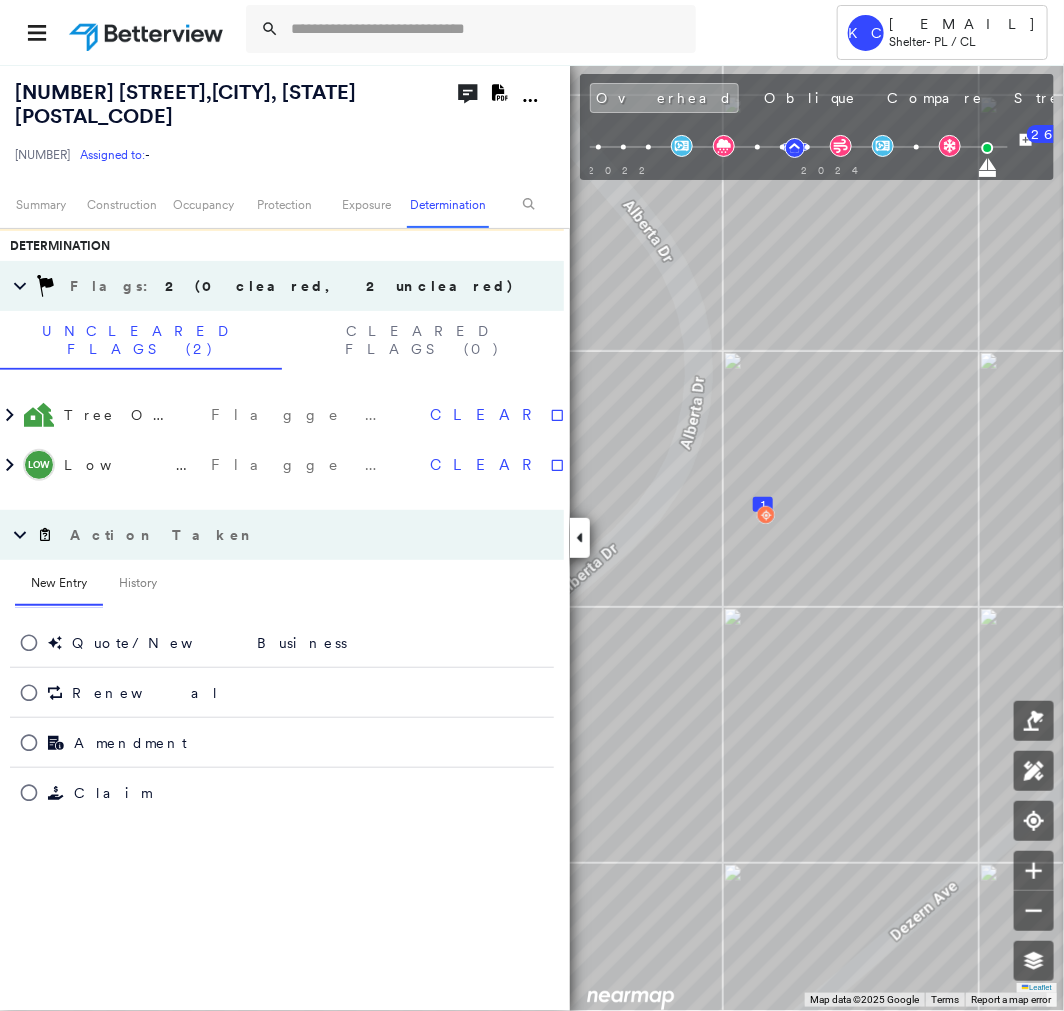 scroll, scrollTop: 1637, scrollLeft: 0, axis: vertical 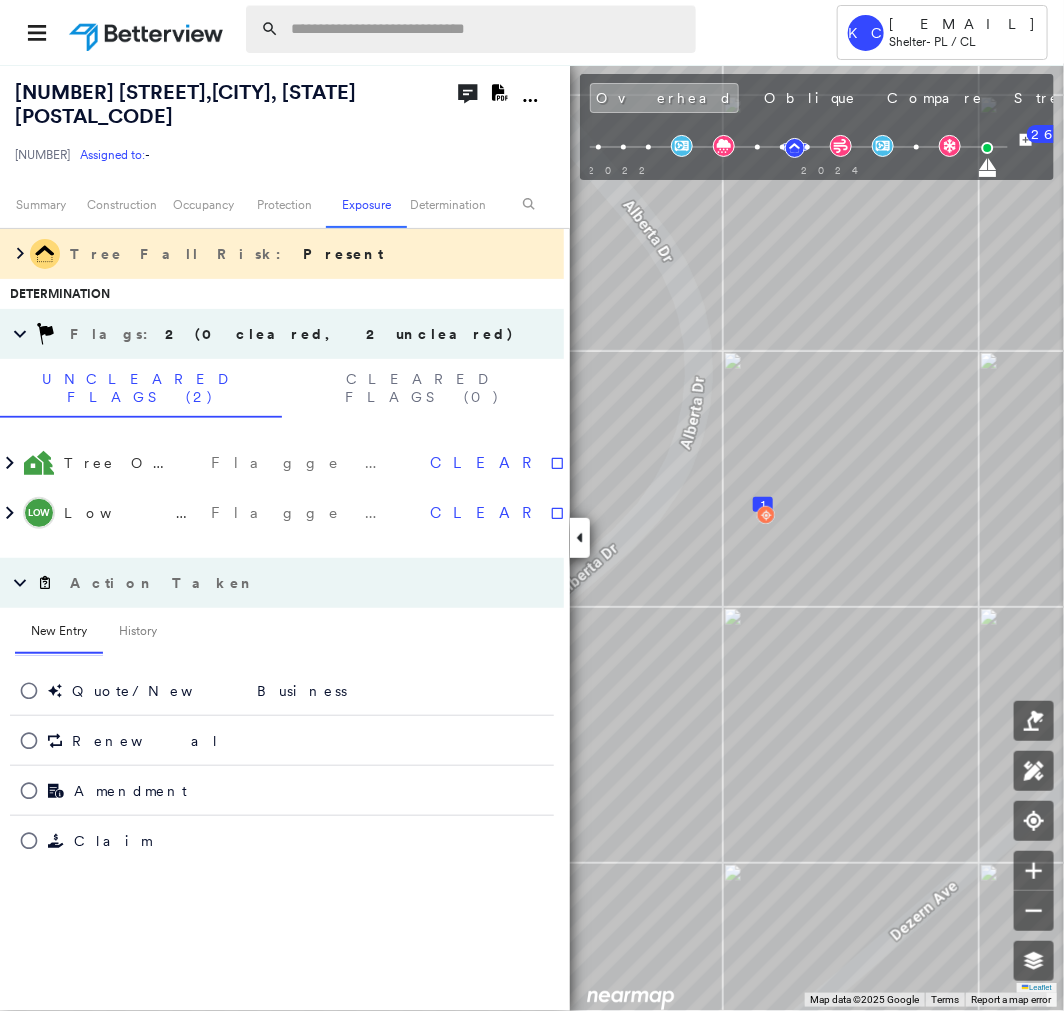 click at bounding box center (487, 29) 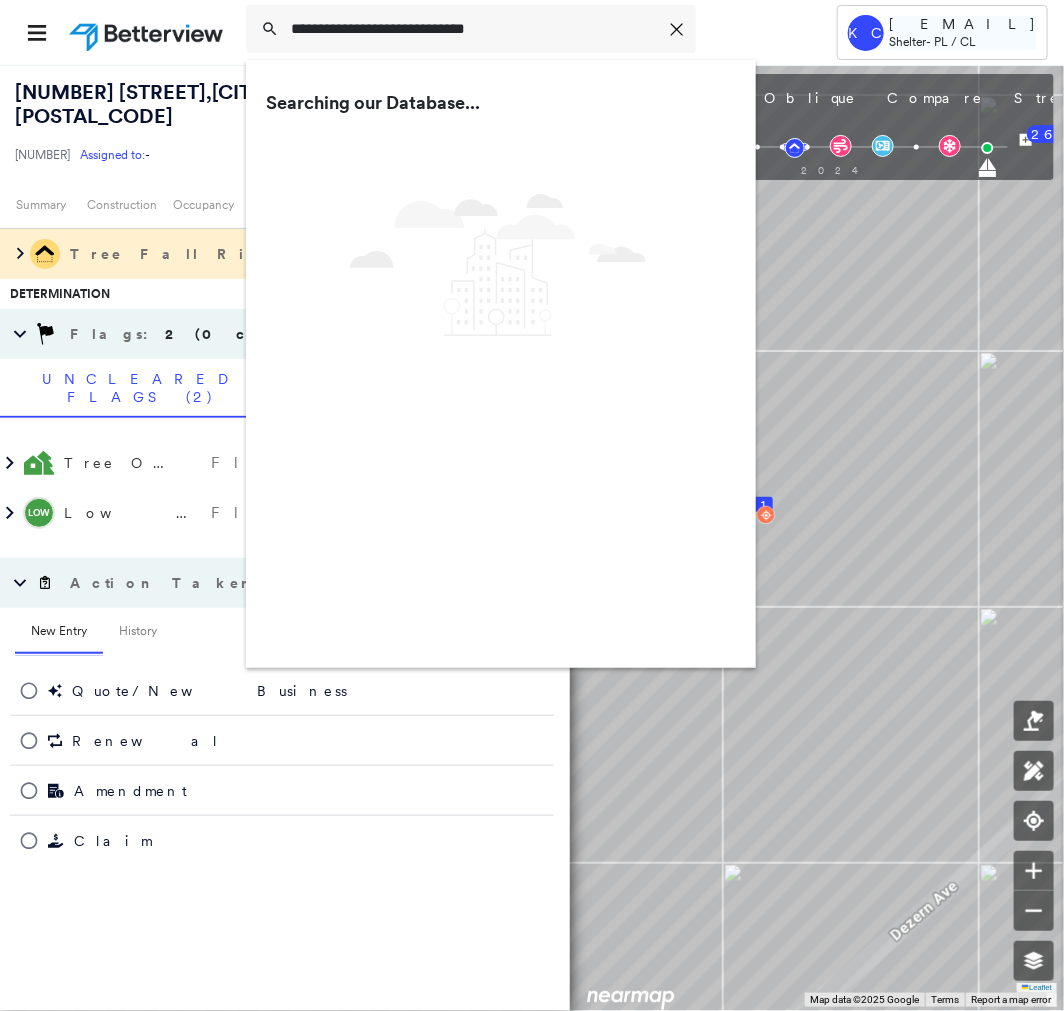 type on "**********" 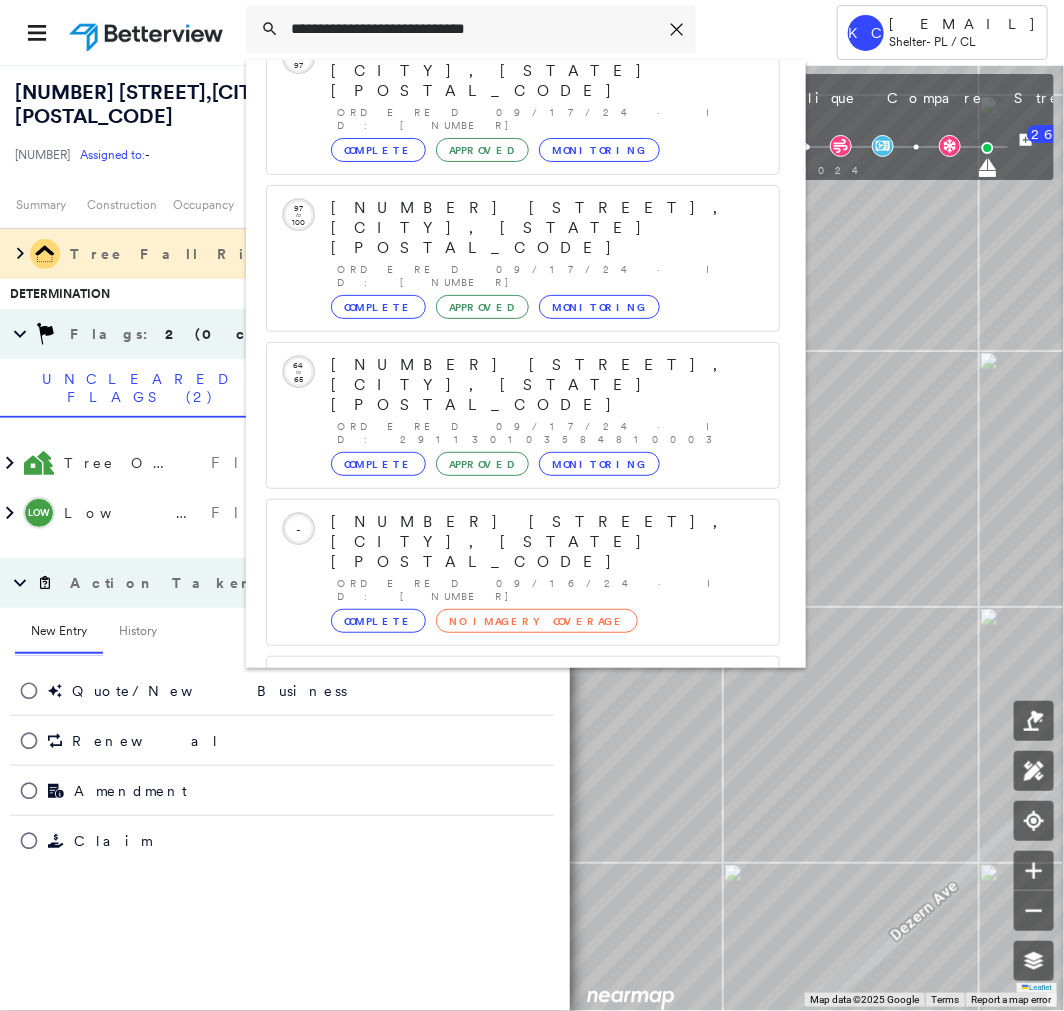 scroll, scrollTop: 235, scrollLeft: 0, axis: vertical 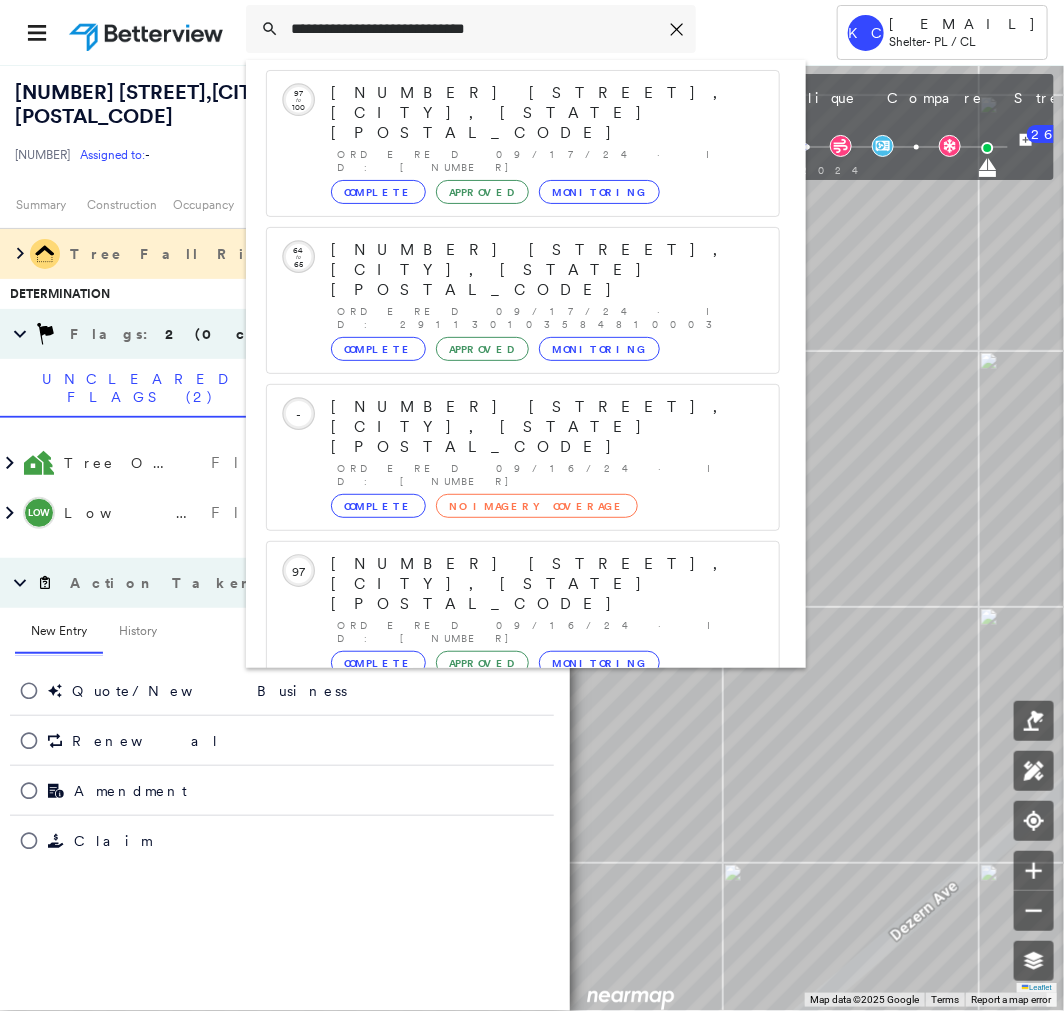 click on "[NUMBER] [STREET], [CITY], [STATE] [POSTAL_CODE]" at bounding box center (501, 876) 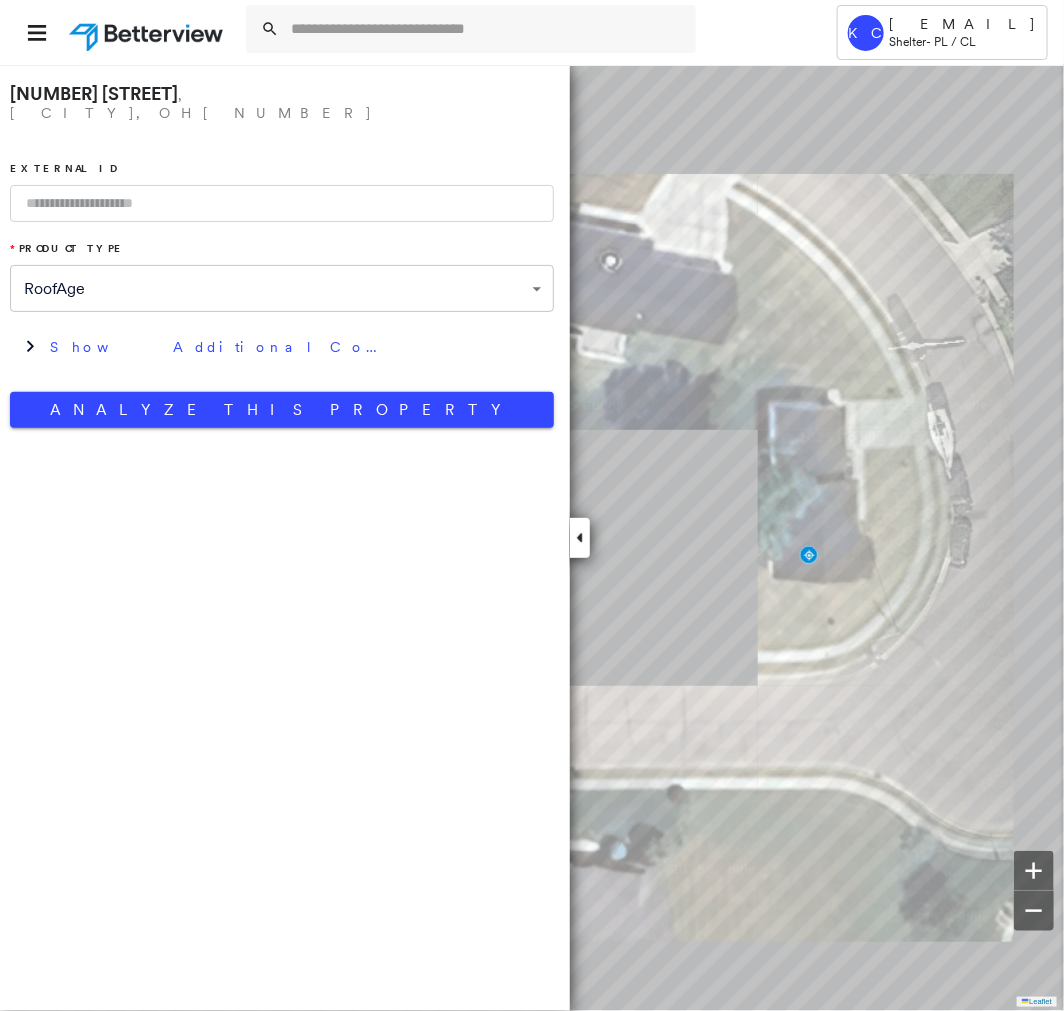 click at bounding box center (282, 203) 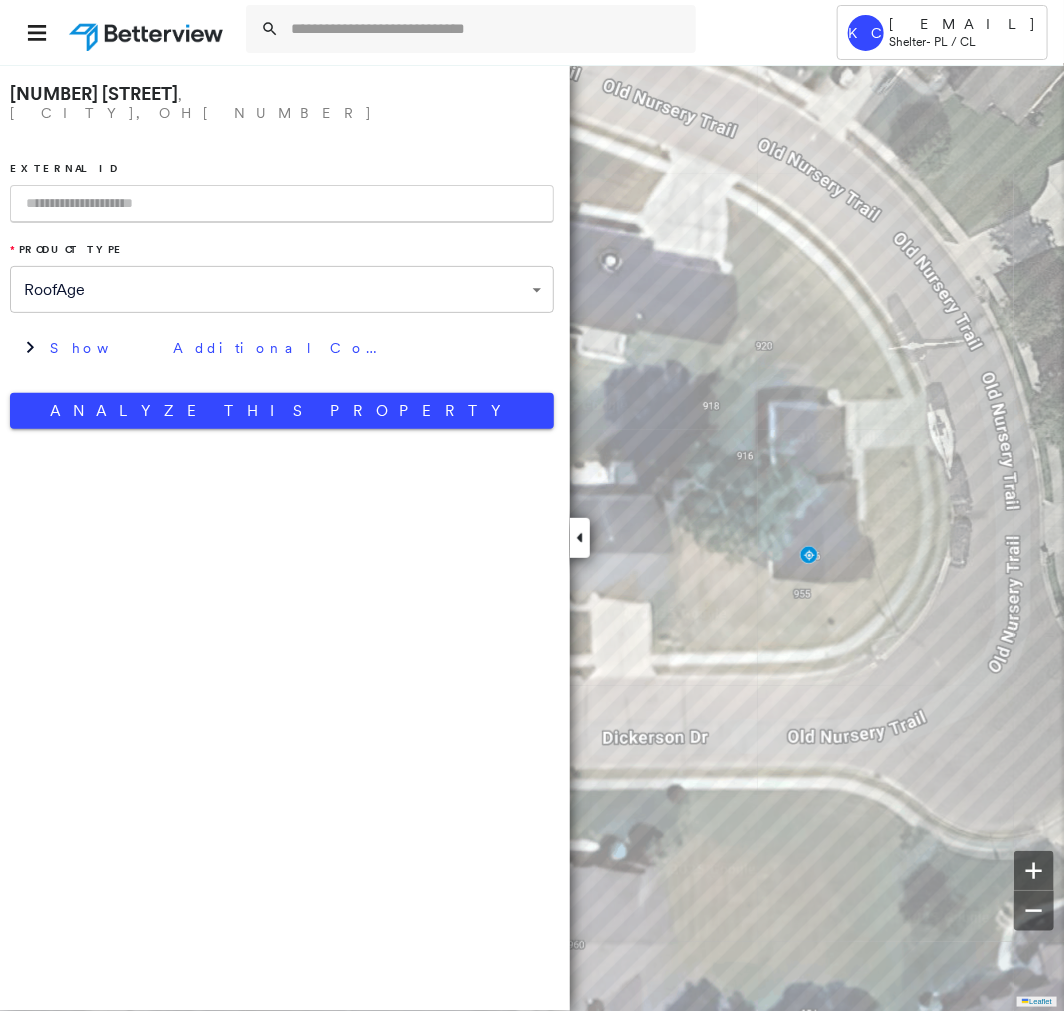 paste on "**********" 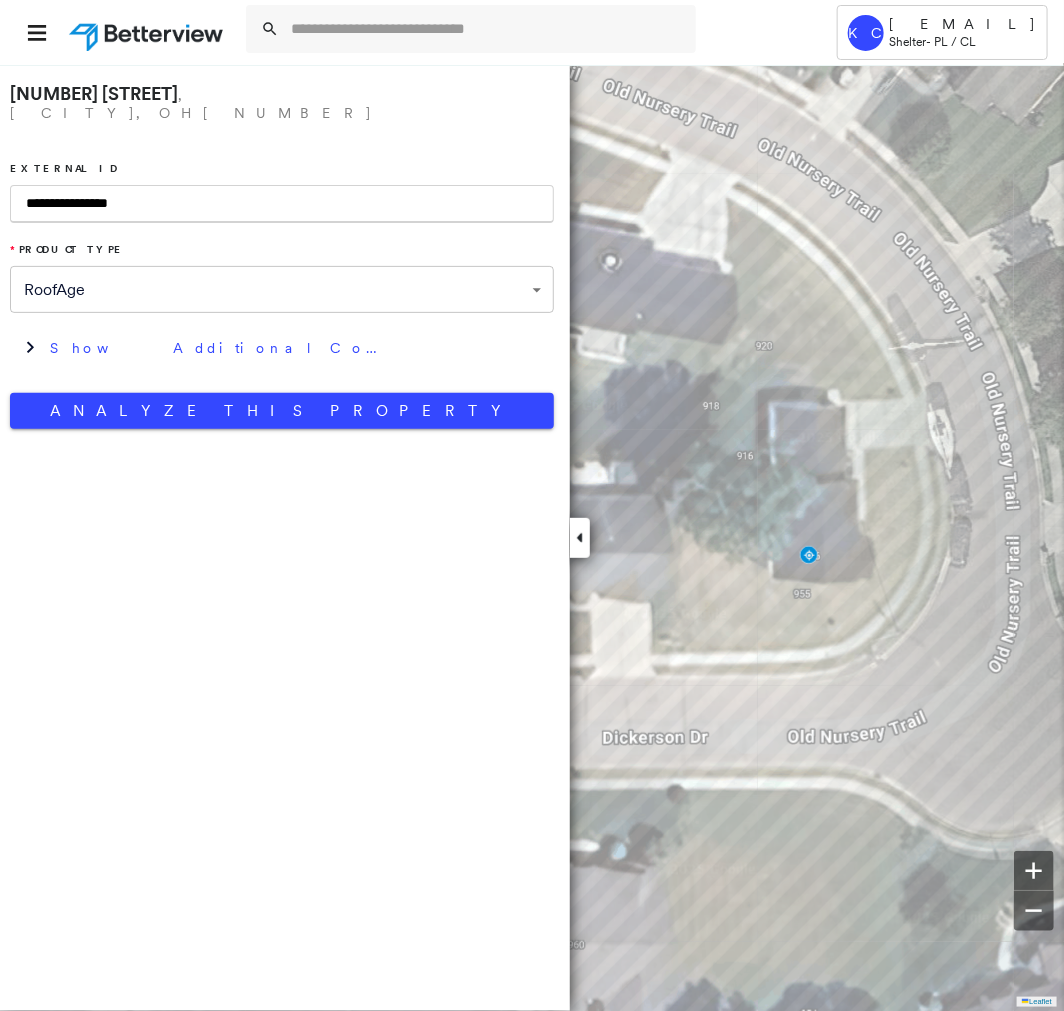 type on "**********" 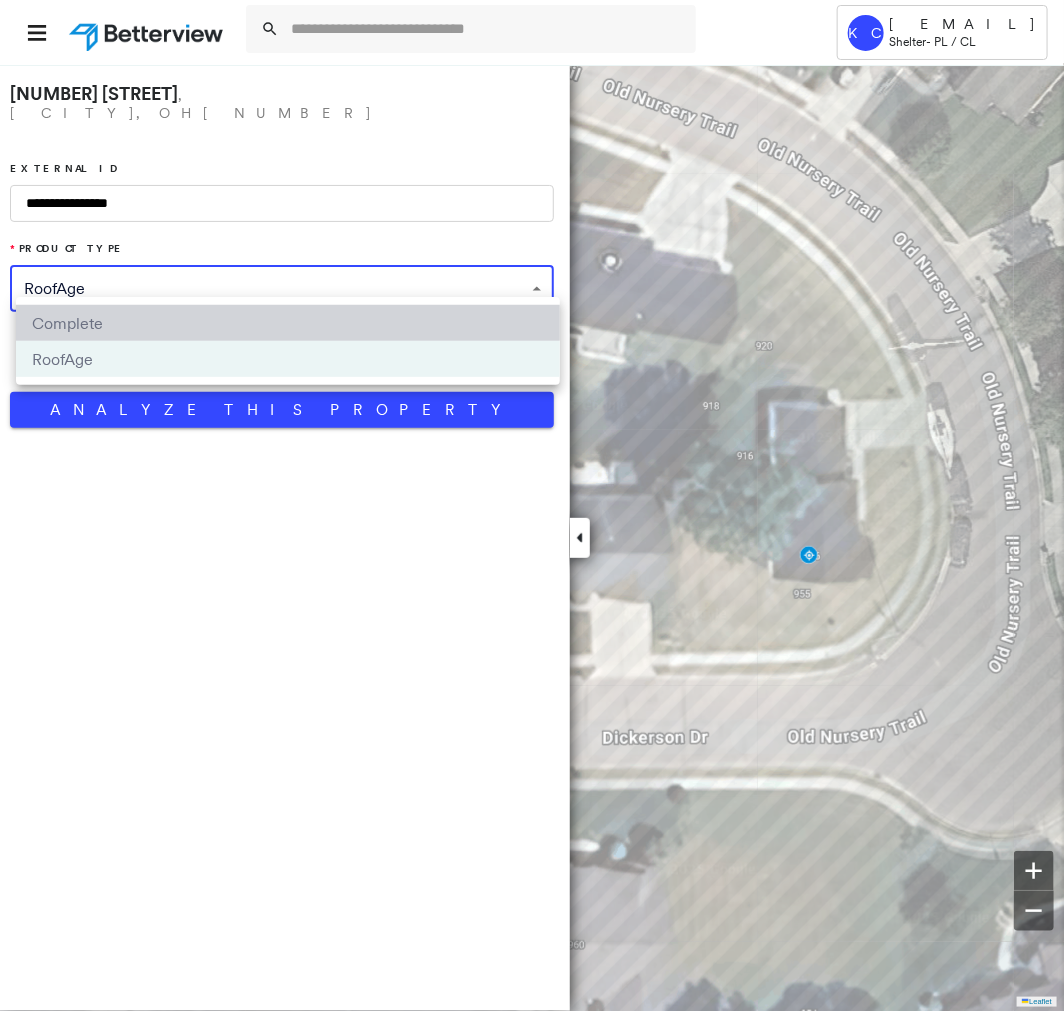 click on "Complete" at bounding box center [288, 323] 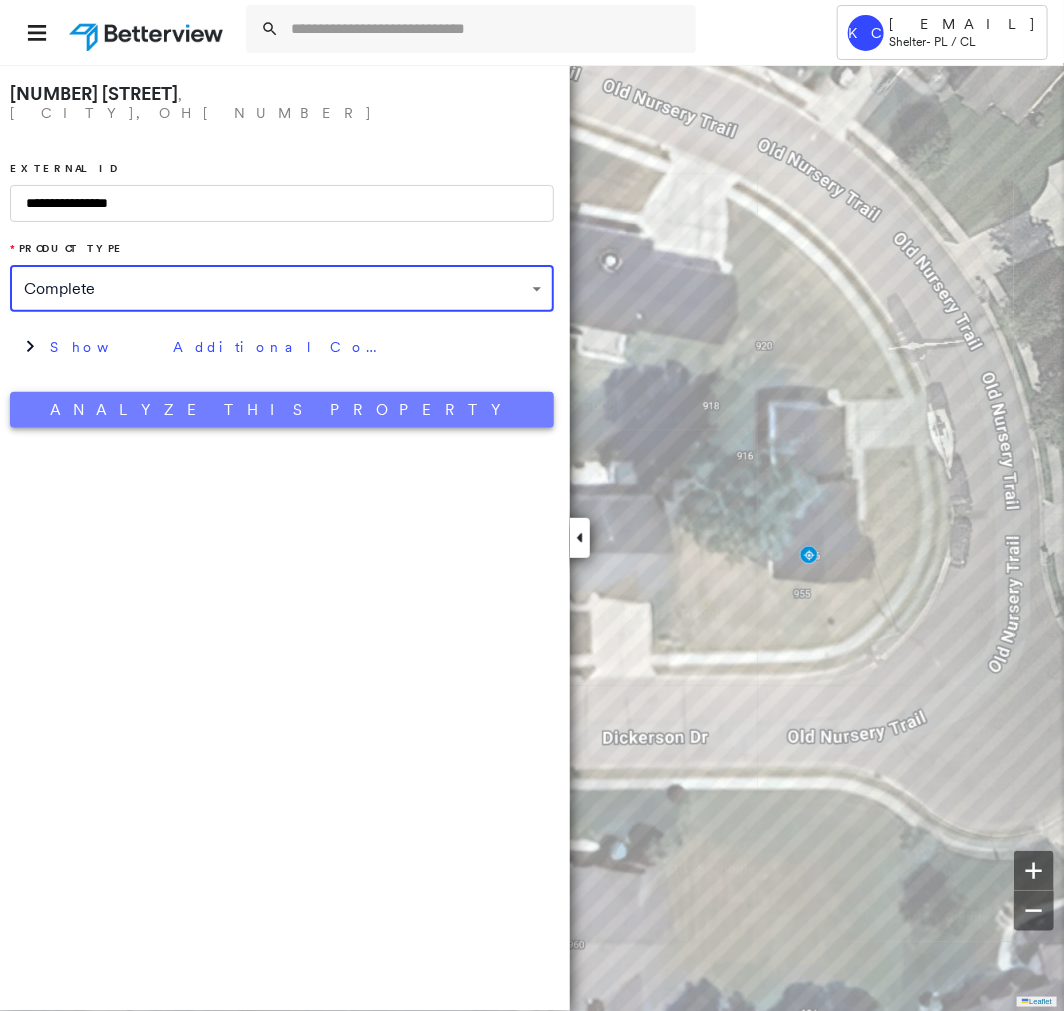 click on "Analyze This Property" at bounding box center [282, 410] 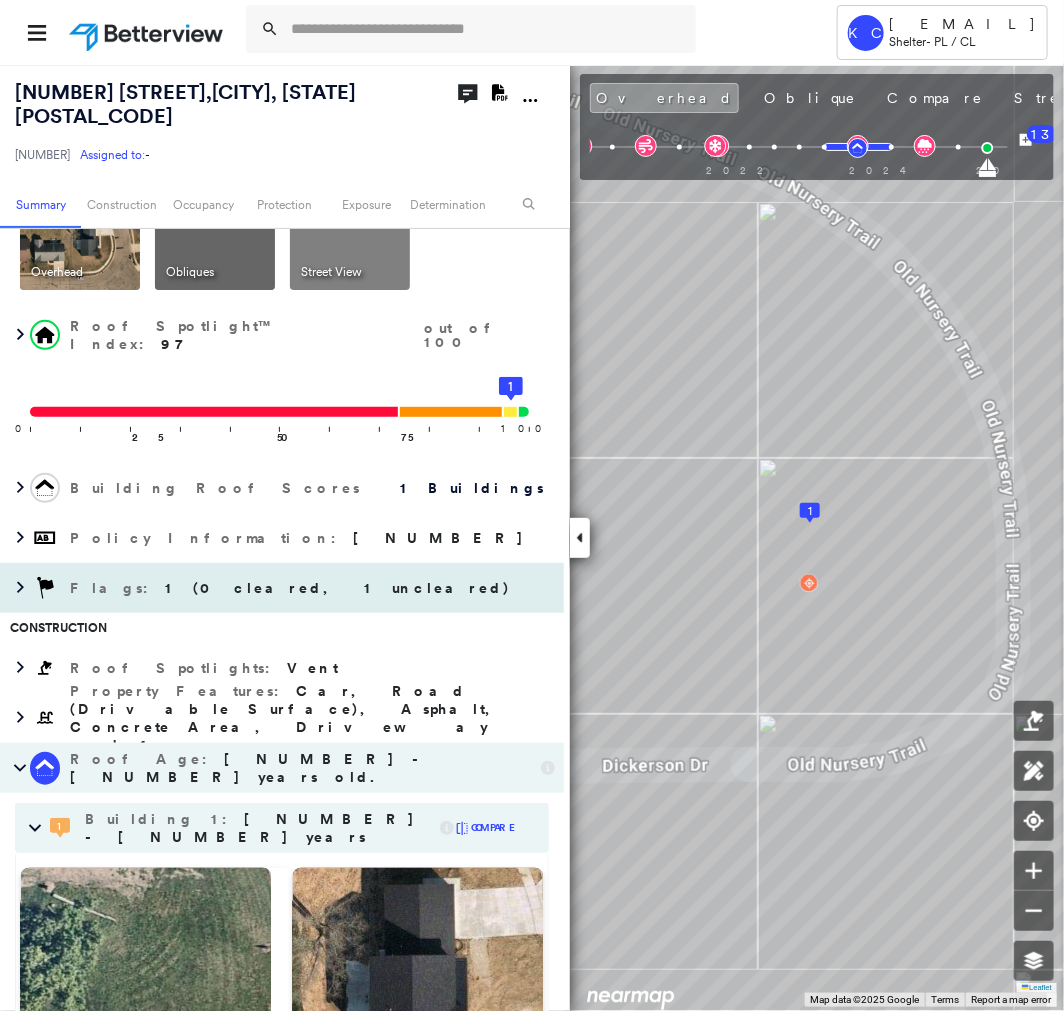 scroll, scrollTop: 111, scrollLeft: 0, axis: vertical 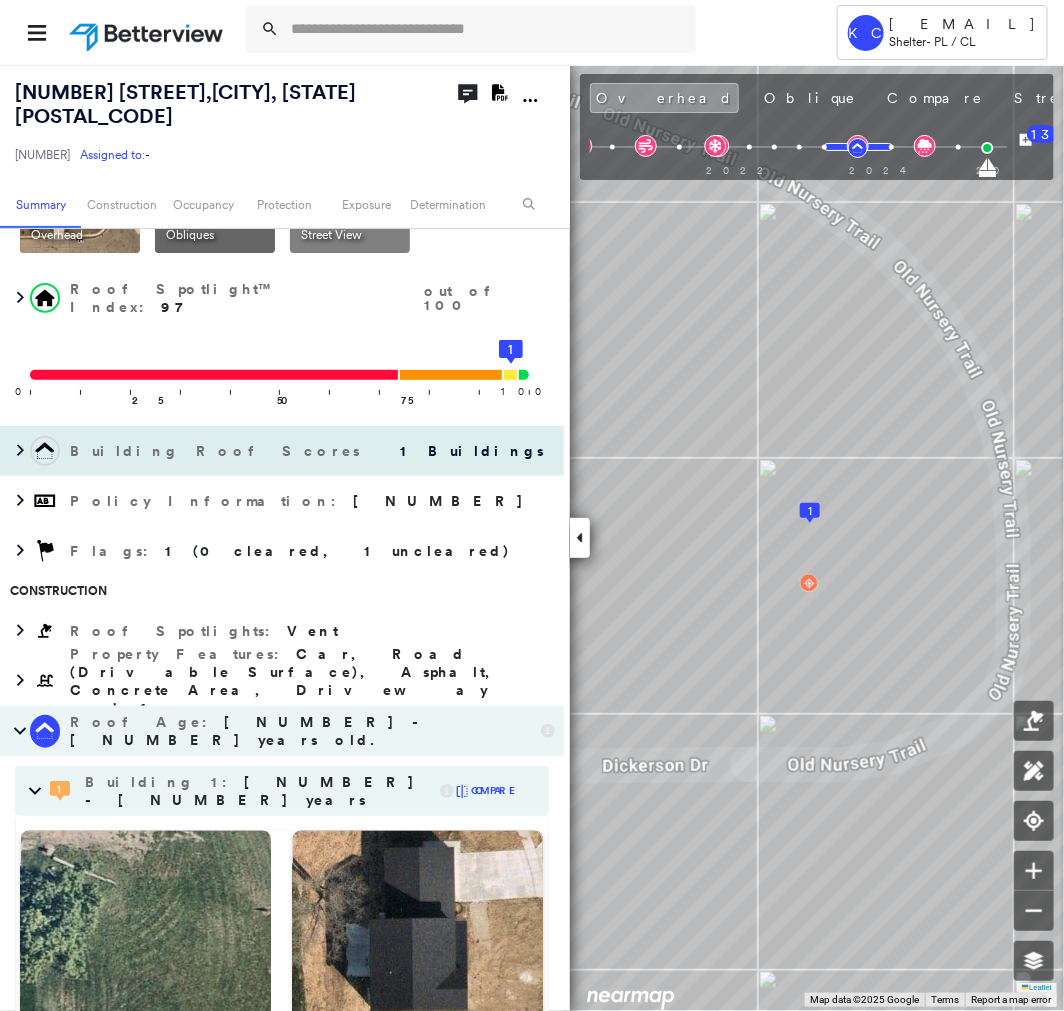 click on "1 Buildings" at bounding box center [464, 451] 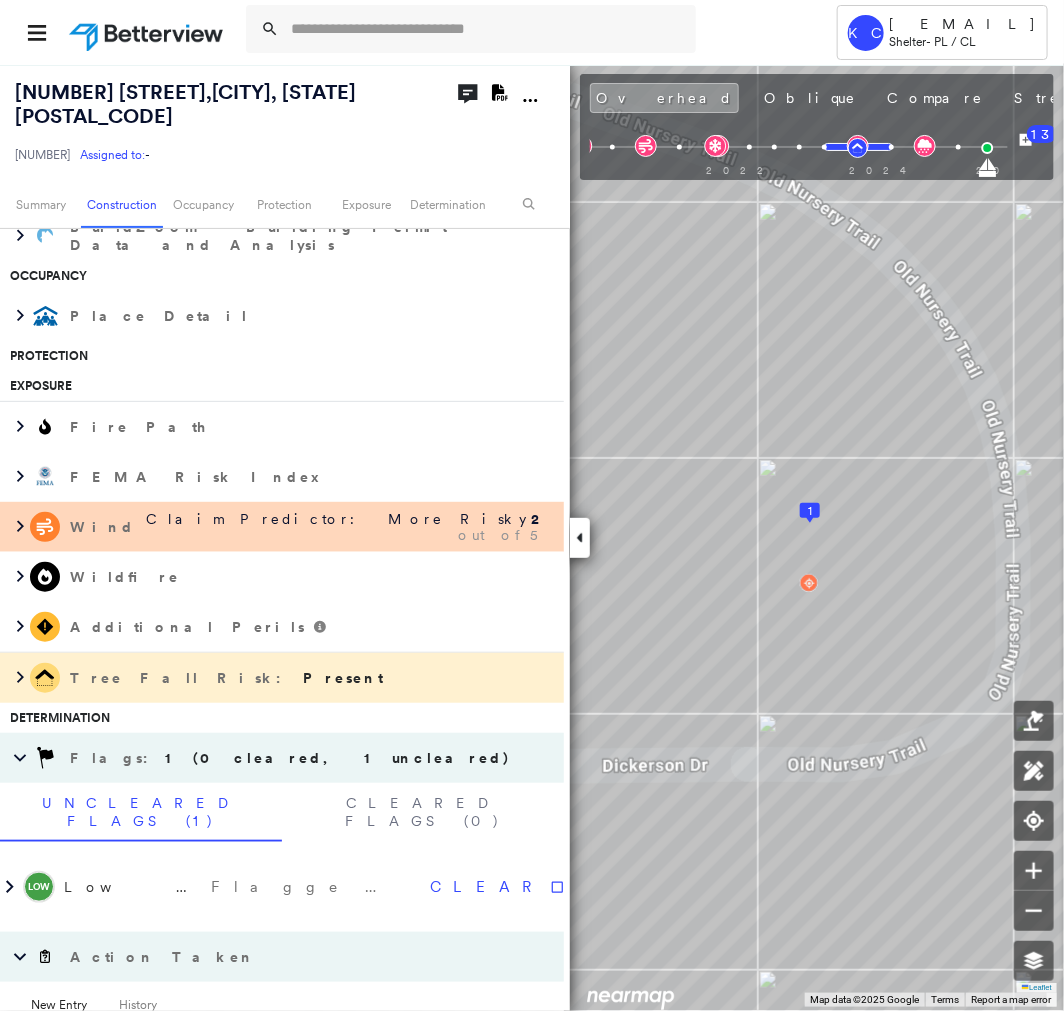 scroll, scrollTop: 1555, scrollLeft: 0, axis: vertical 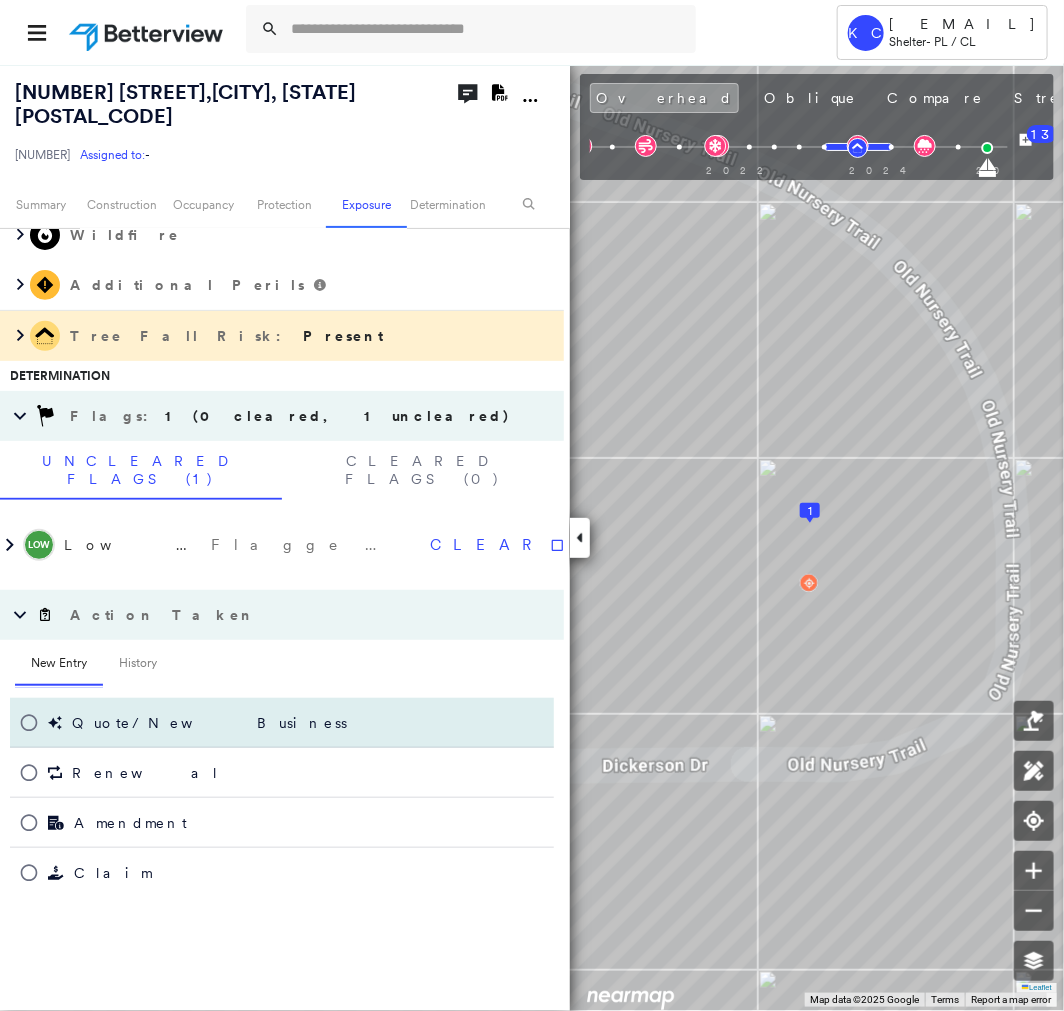 click on "Quote/New Business" at bounding box center (209, 723) 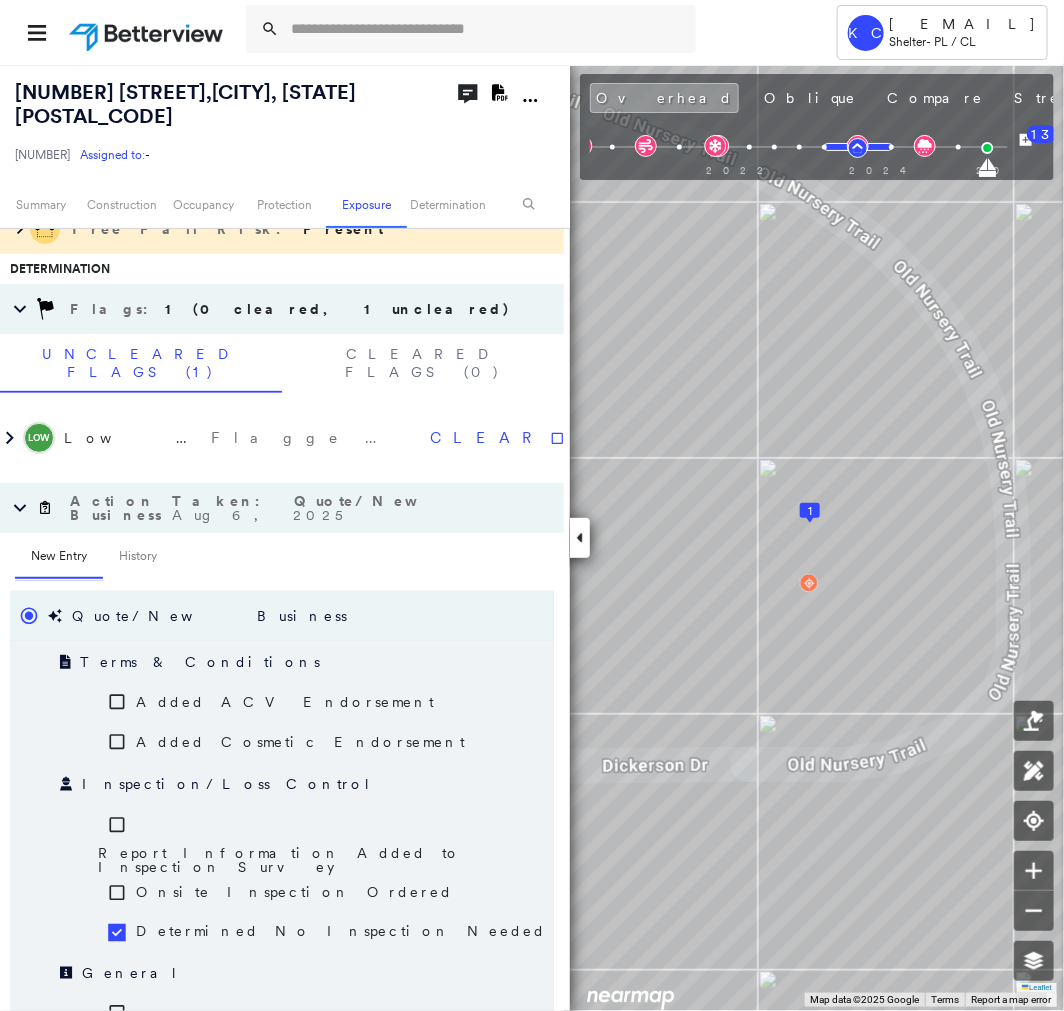 scroll, scrollTop: 1777, scrollLeft: 0, axis: vertical 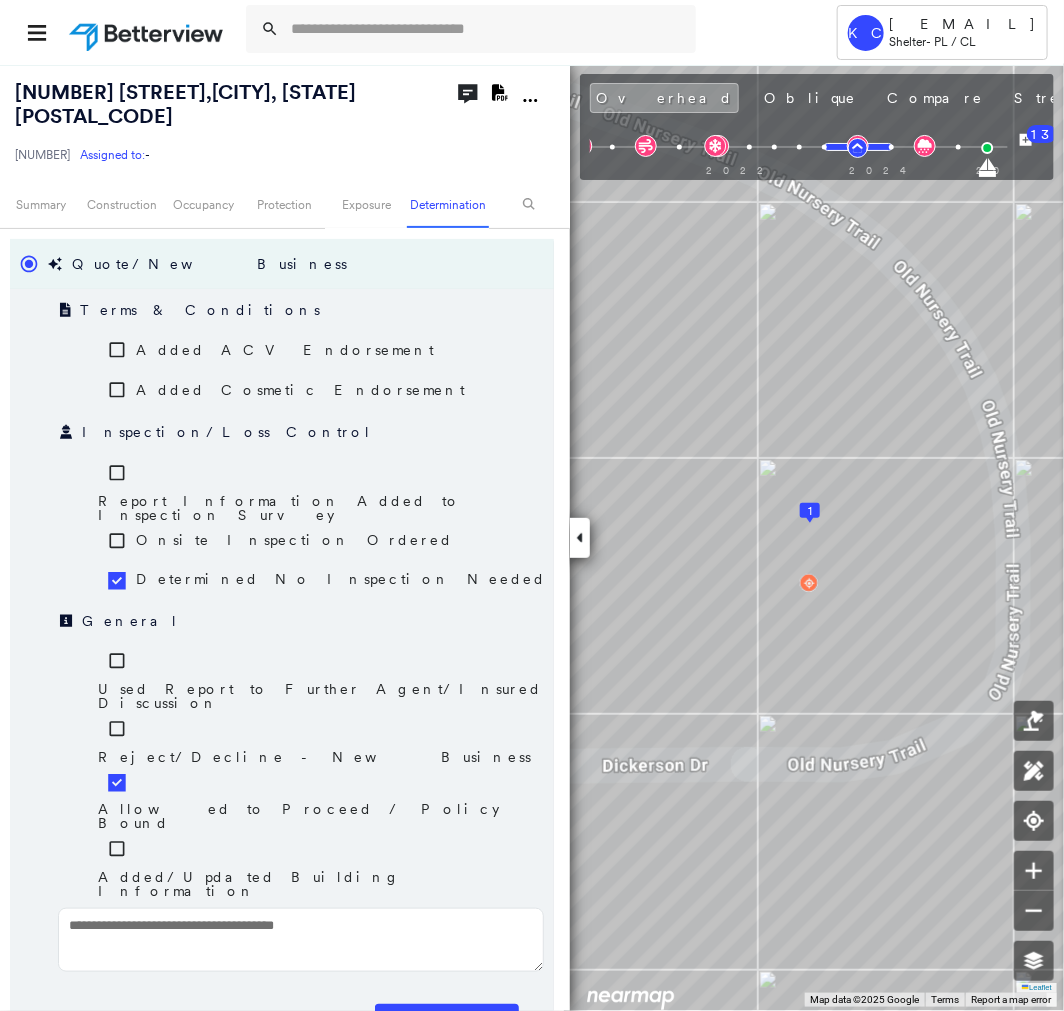click on "Save" at bounding box center (447, 1021) 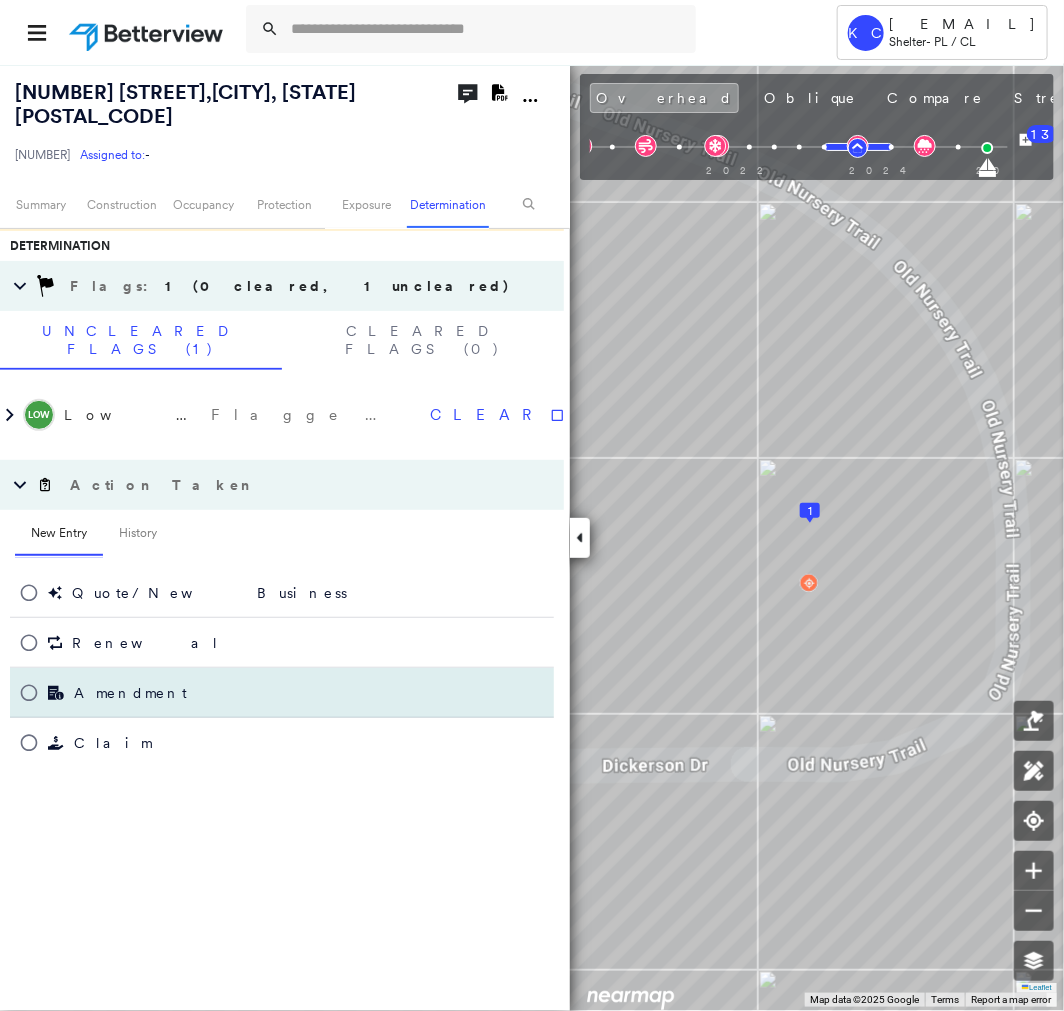 scroll, scrollTop: 1637, scrollLeft: 0, axis: vertical 